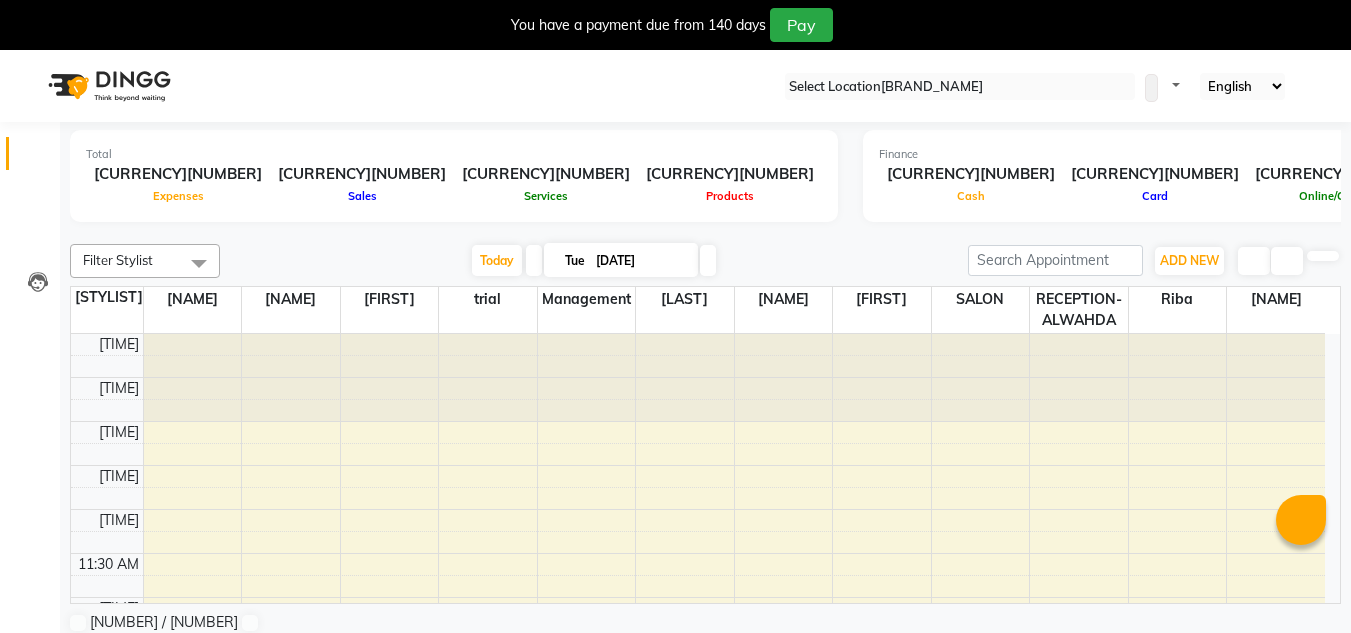 scroll, scrollTop: 0, scrollLeft: 0, axis: both 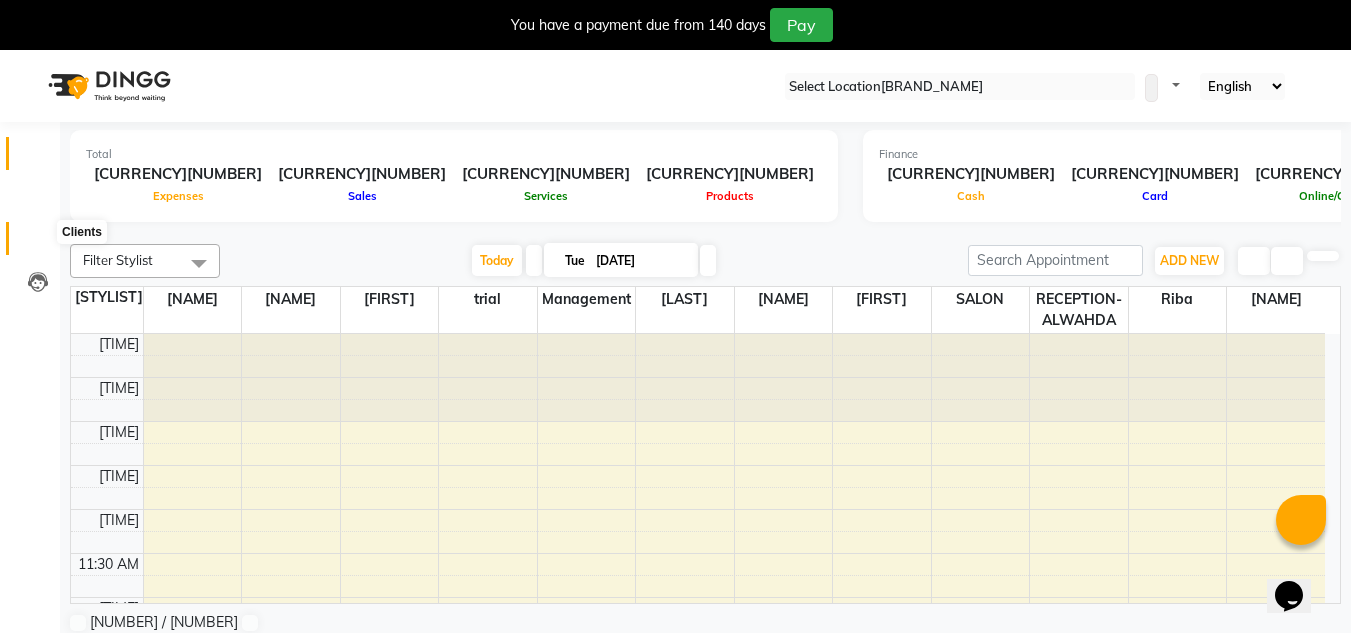 click at bounding box center (38, 243) 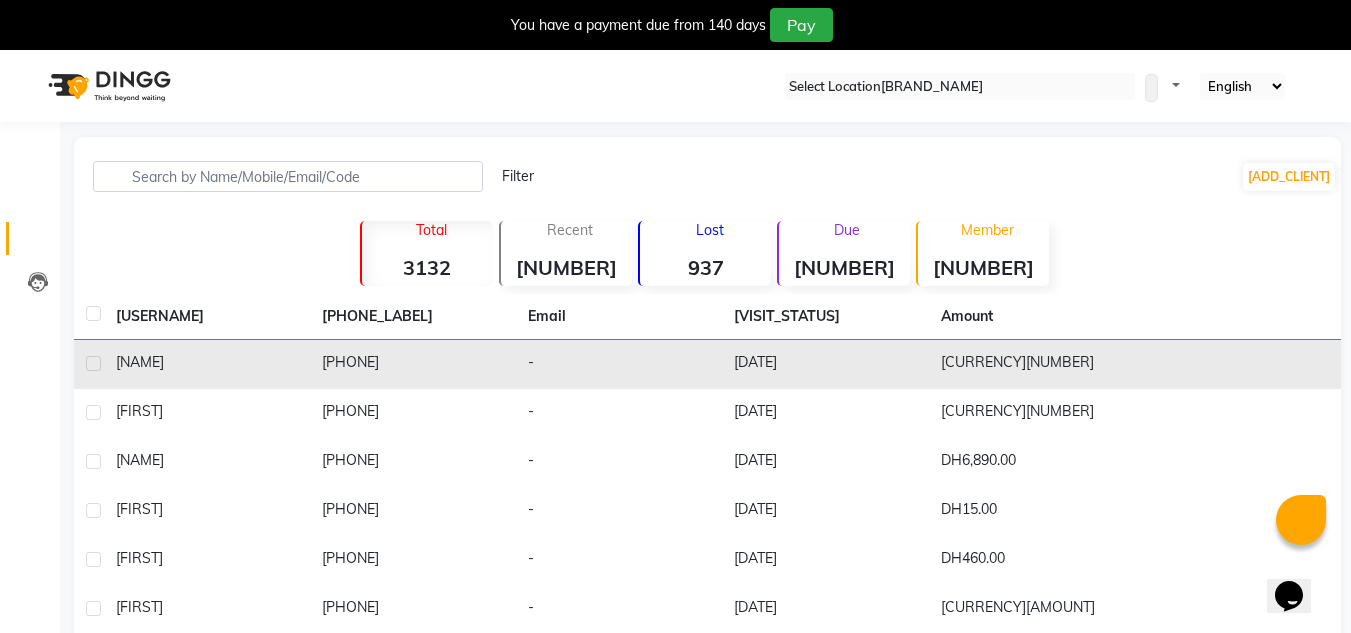 click on "[NAME]" at bounding box center [207, 362] 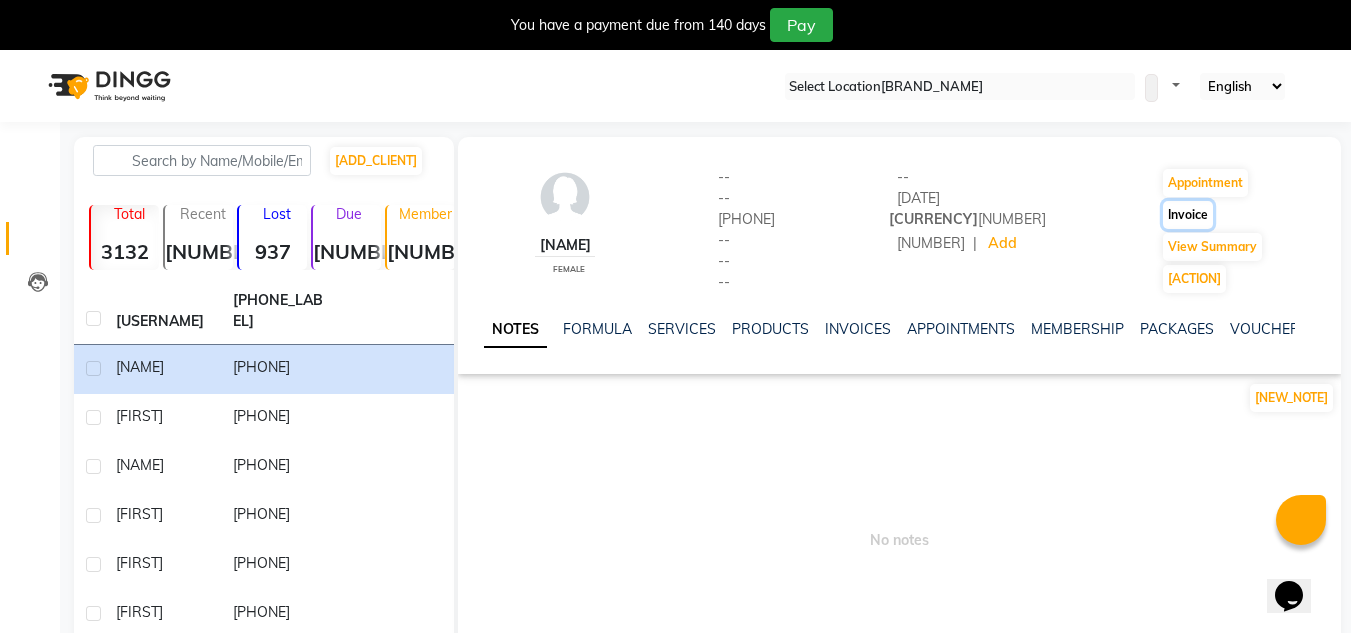 click on "Invoice" at bounding box center (1205, 183) 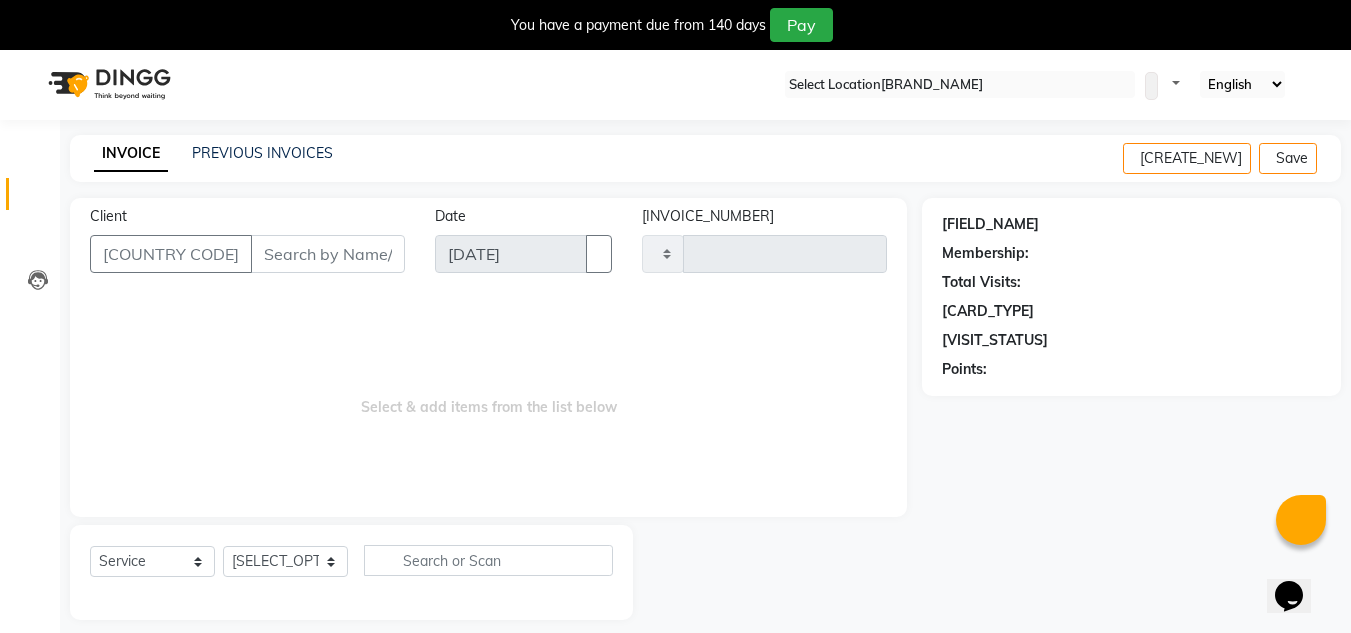 scroll, scrollTop: 50, scrollLeft: 0, axis: vertical 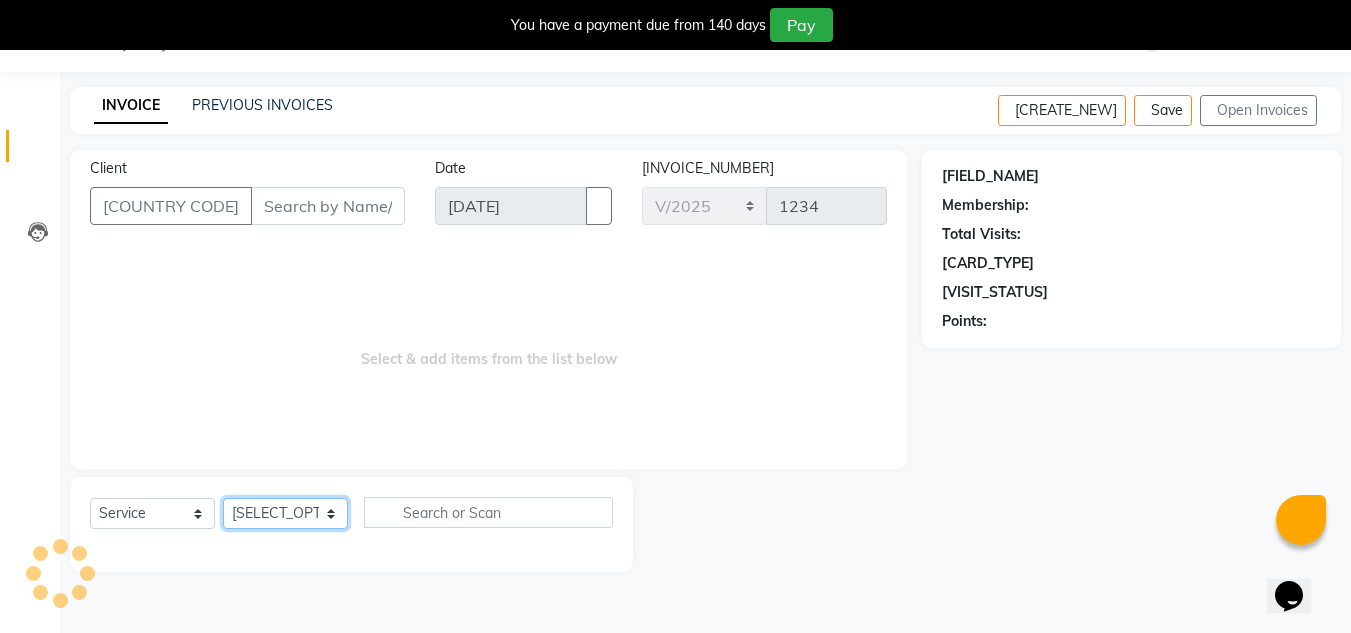 click on "[SELECT_OPTION]" at bounding box center [285, 513] 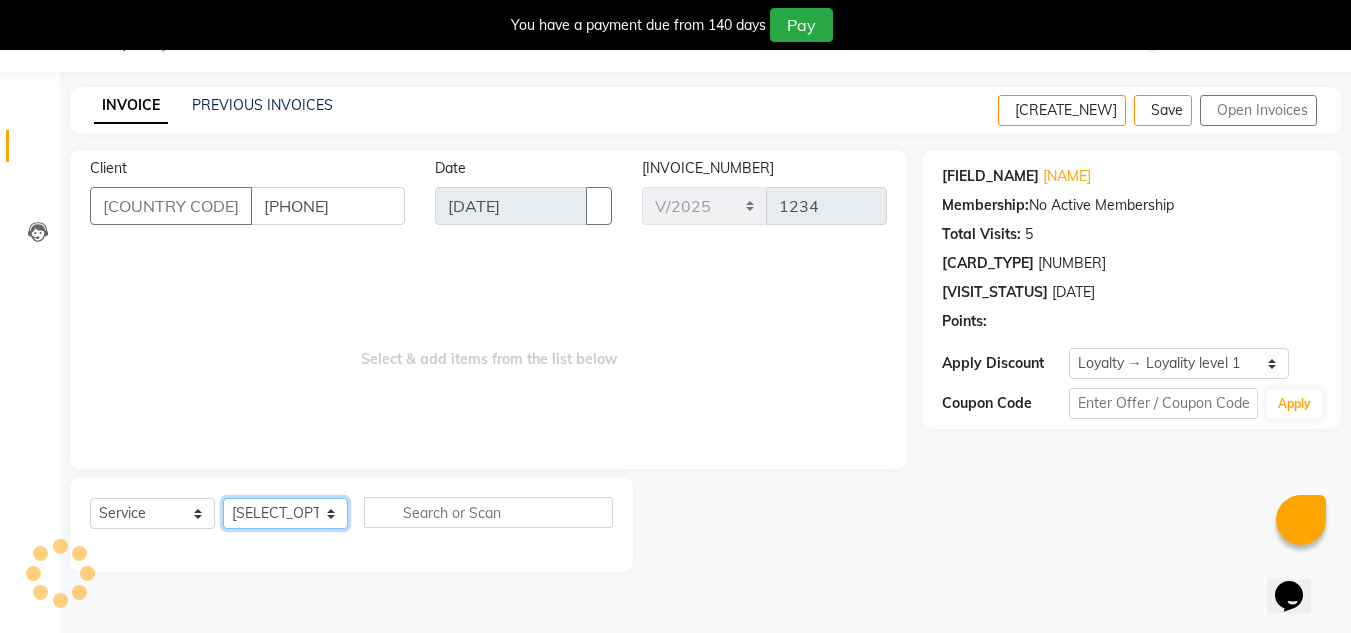 select on "[NUMBER]" 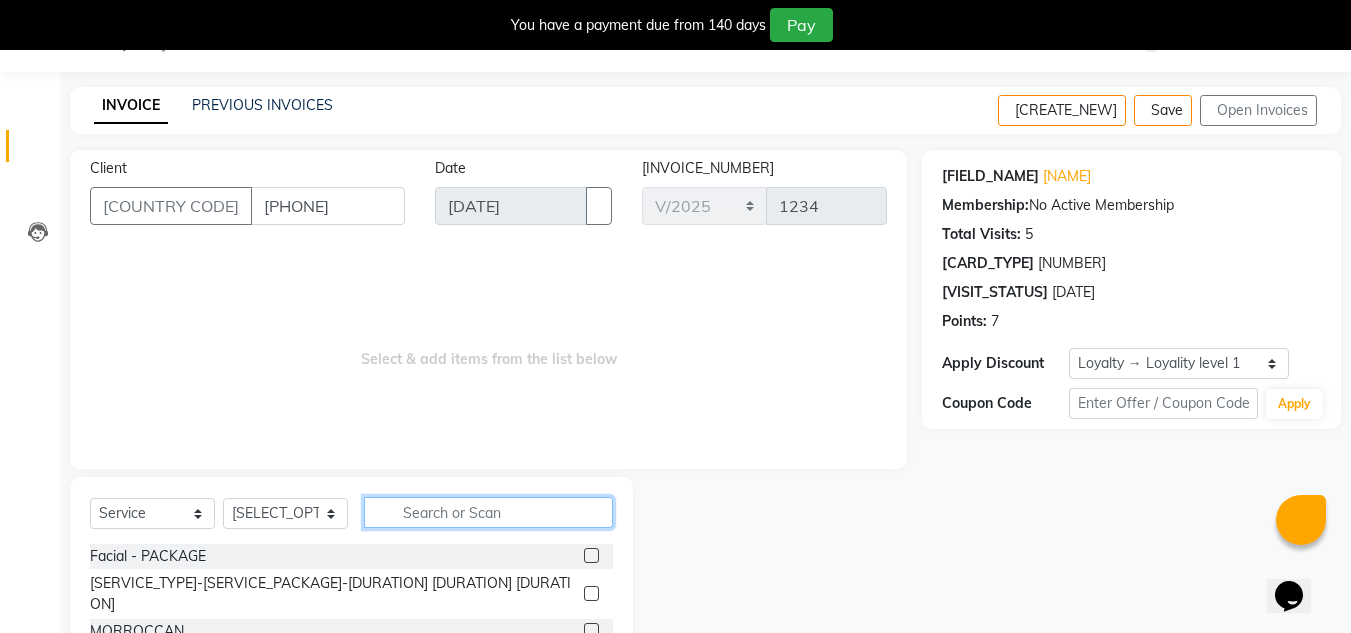 click at bounding box center [488, 512] 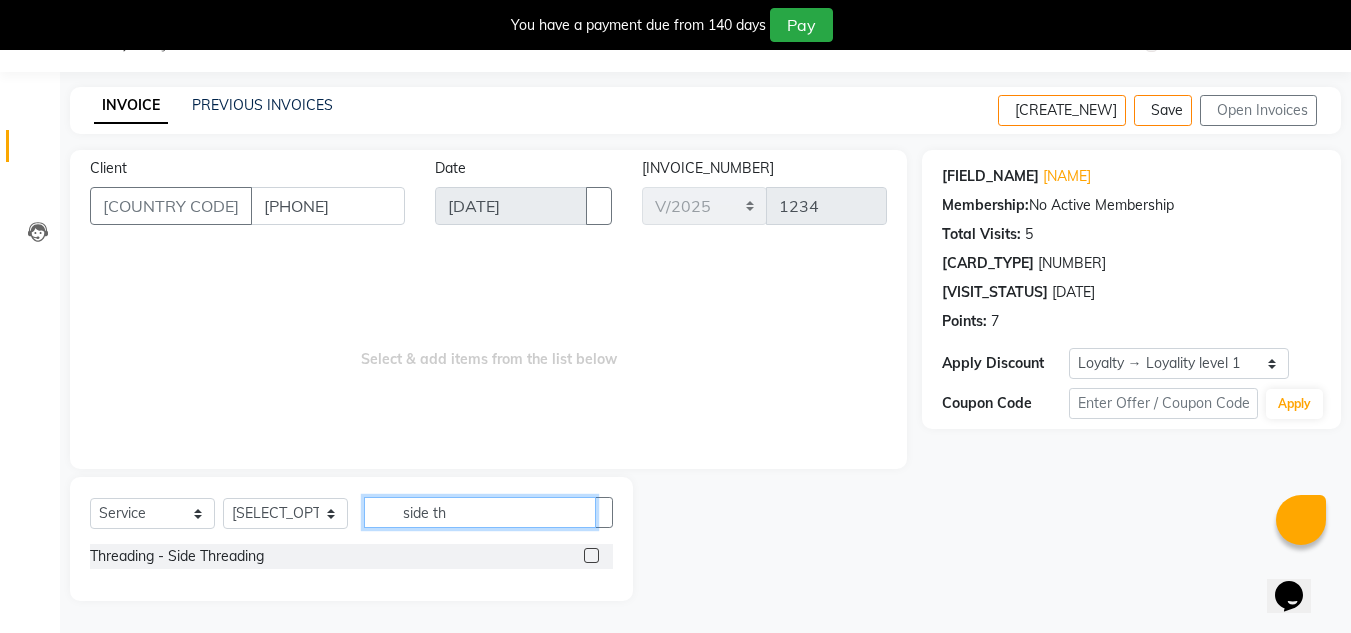 type on "side th" 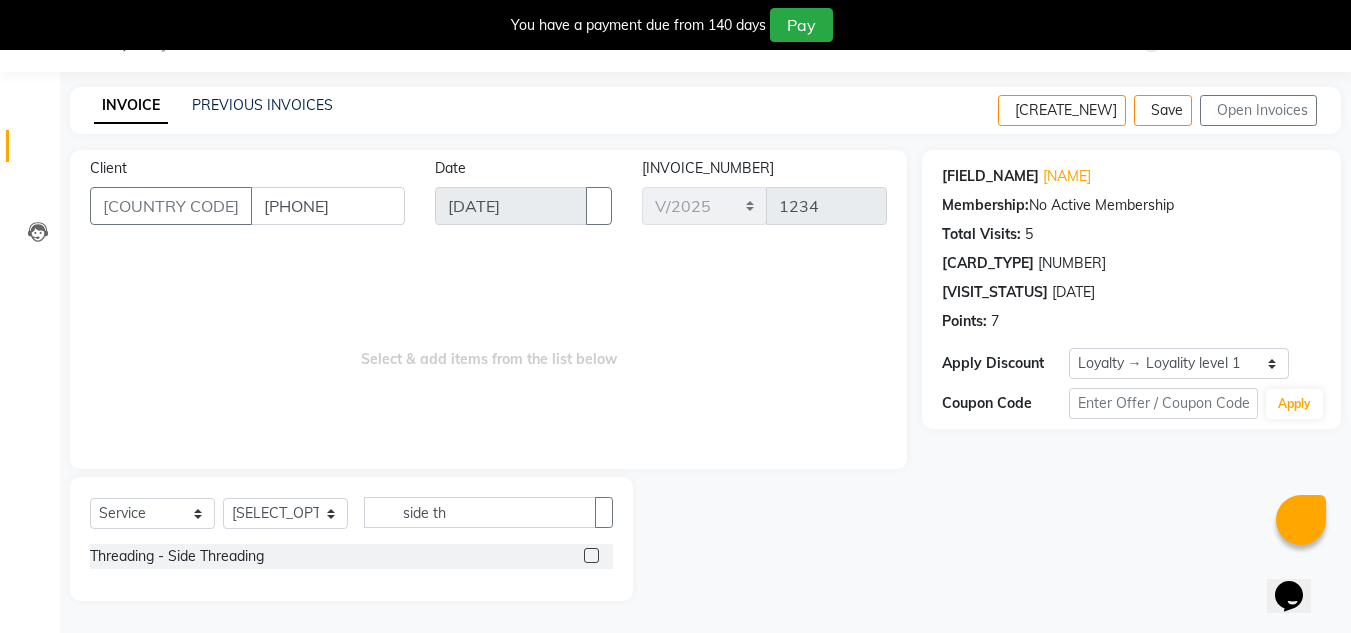click at bounding box center [591, 555] 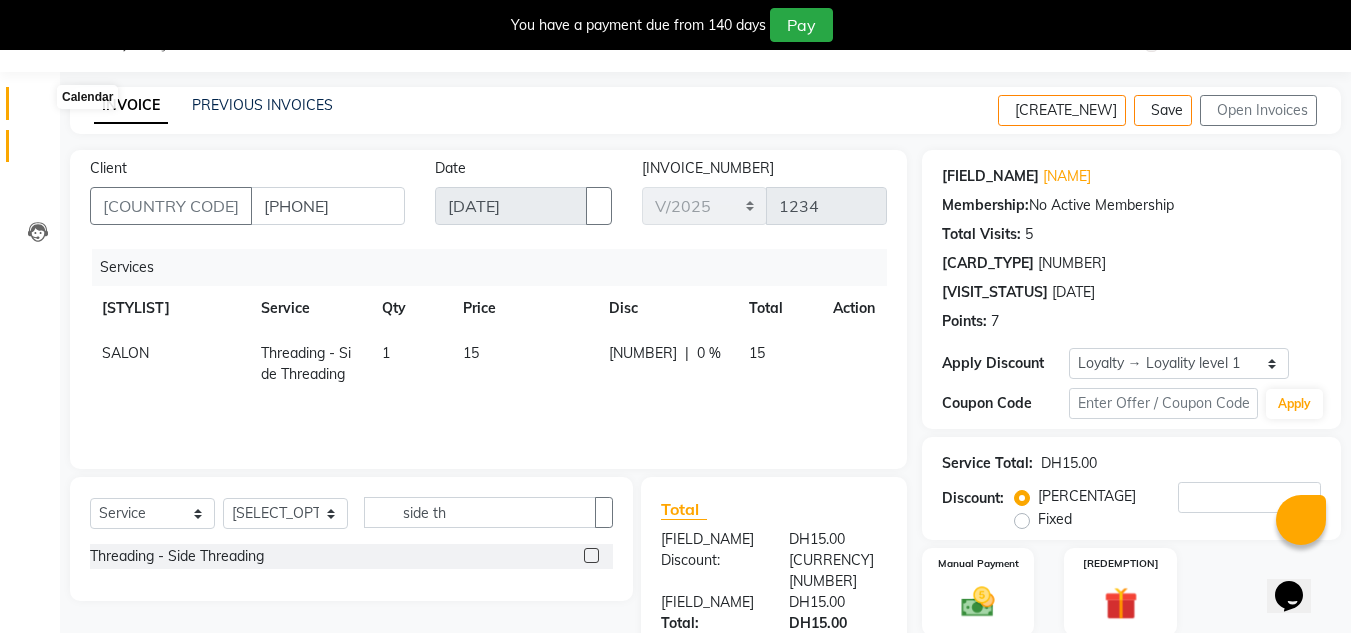 click at bounding box center [38, 108] 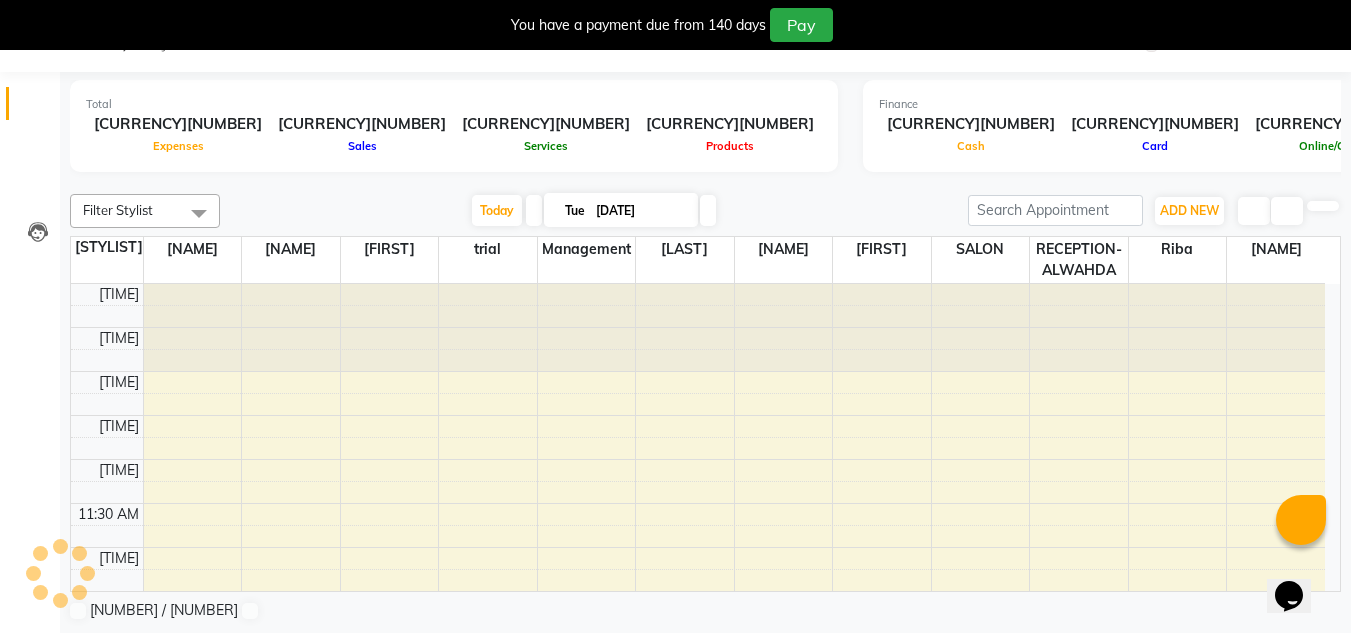scroll, scrollTop: 441, scrollLeft: 0, axis: vertical 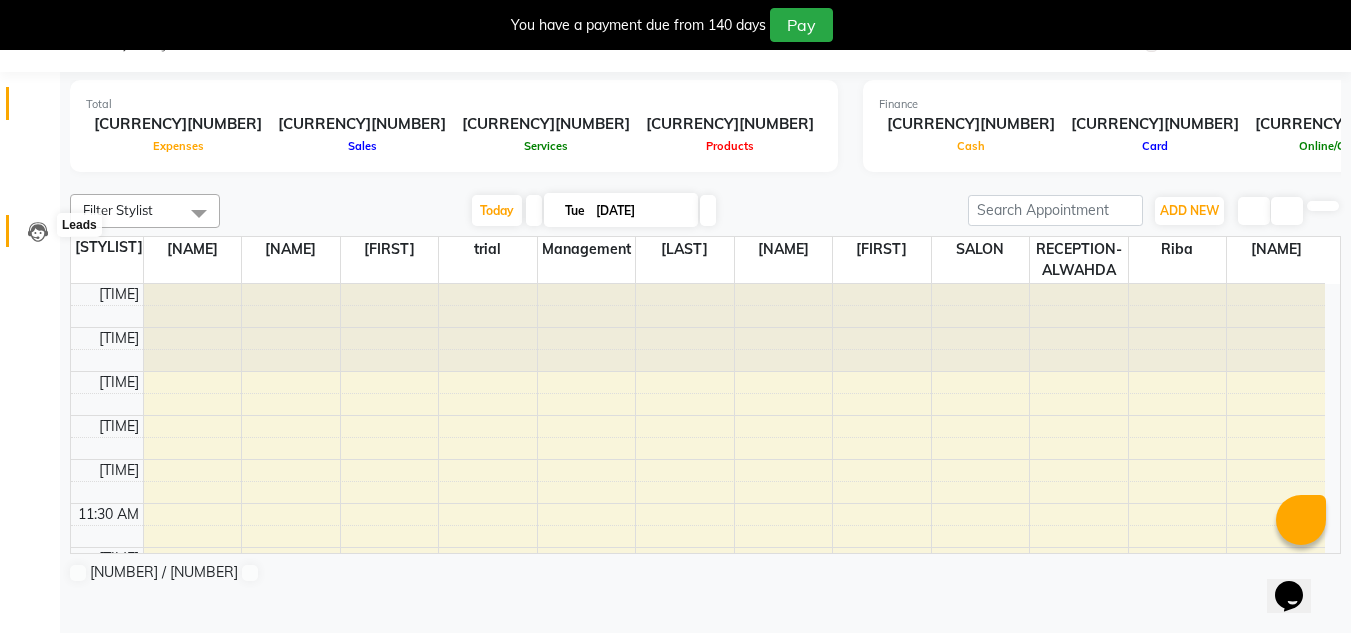 click at bounding box center (38, 232) 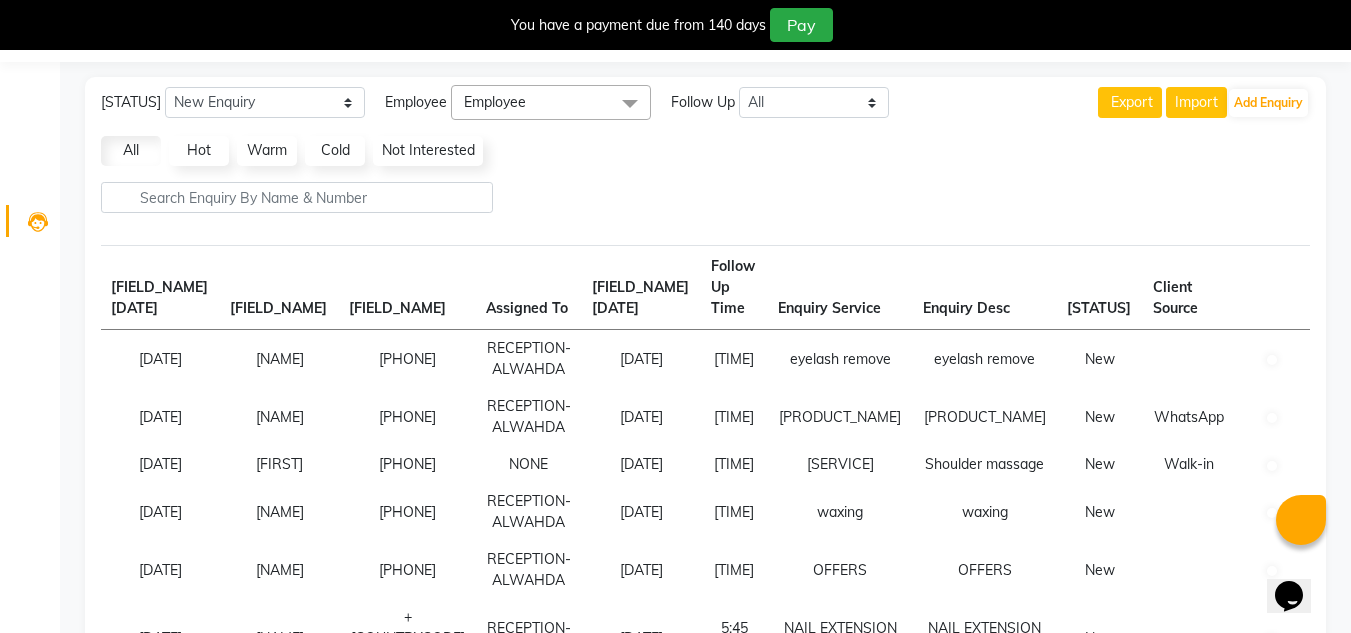 scroll, scrollTop: 50, scrollLeft: 0, axis: vertical 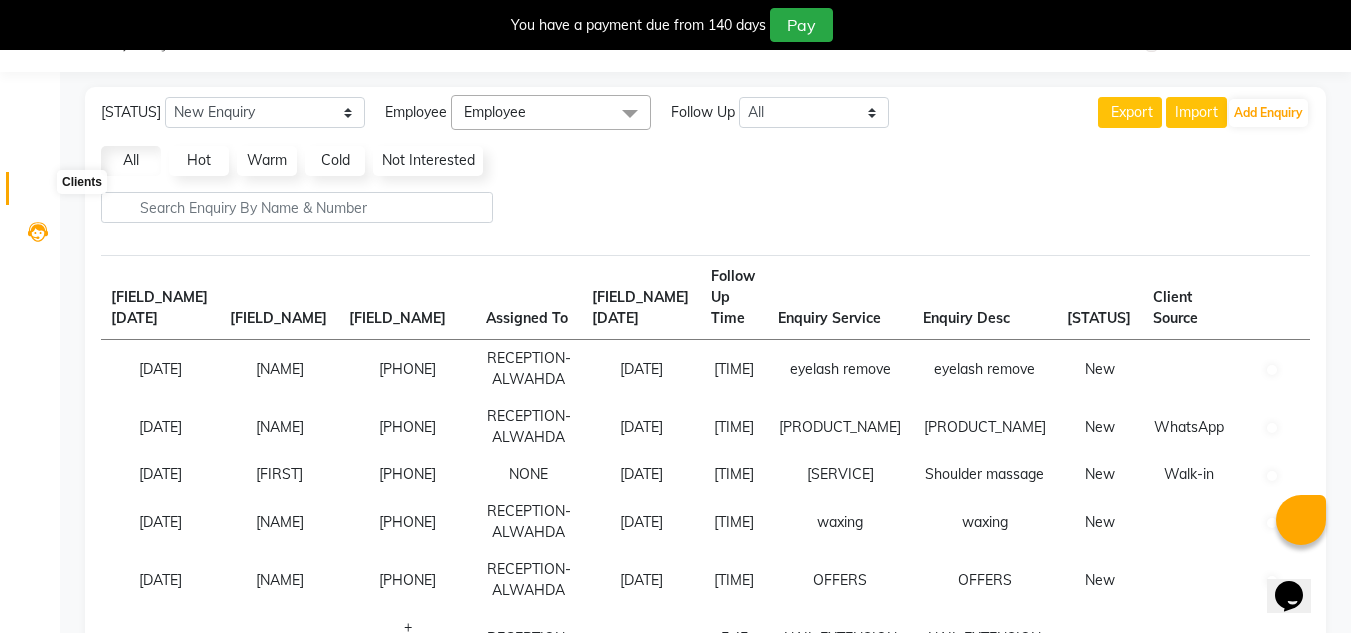 click at bounding box center (38, 193) 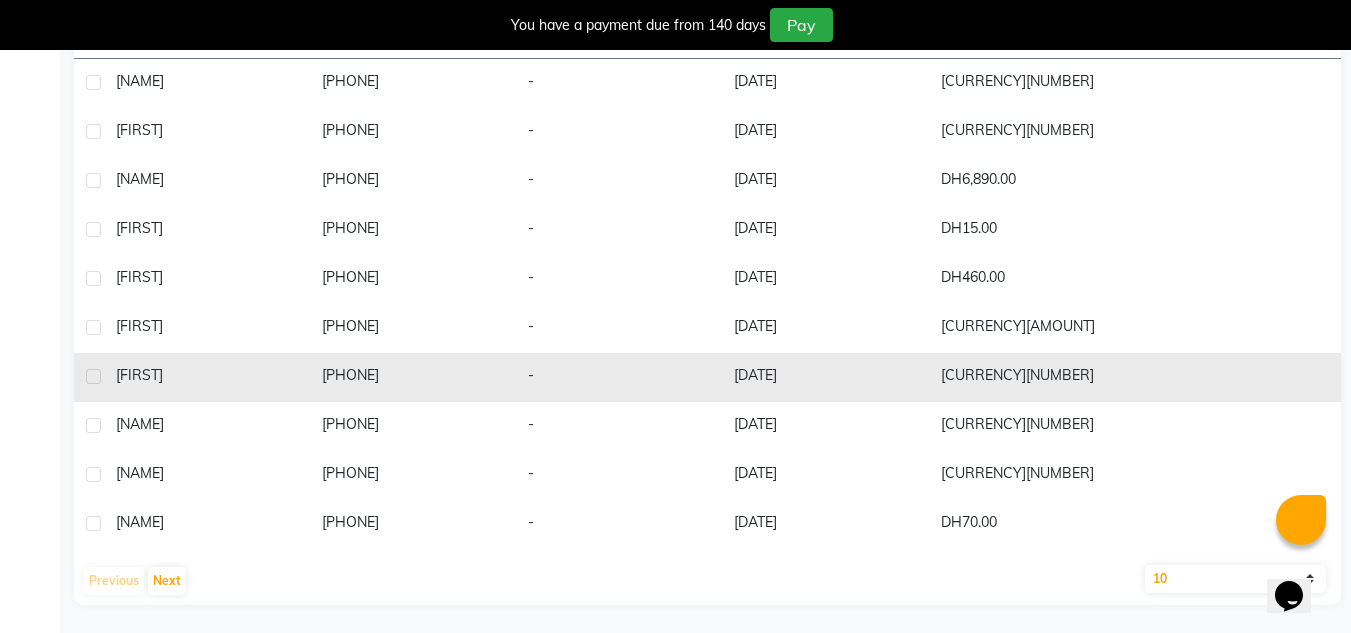 scroll, scrollTop: 283, scrollLeft: 0, axis: vertical 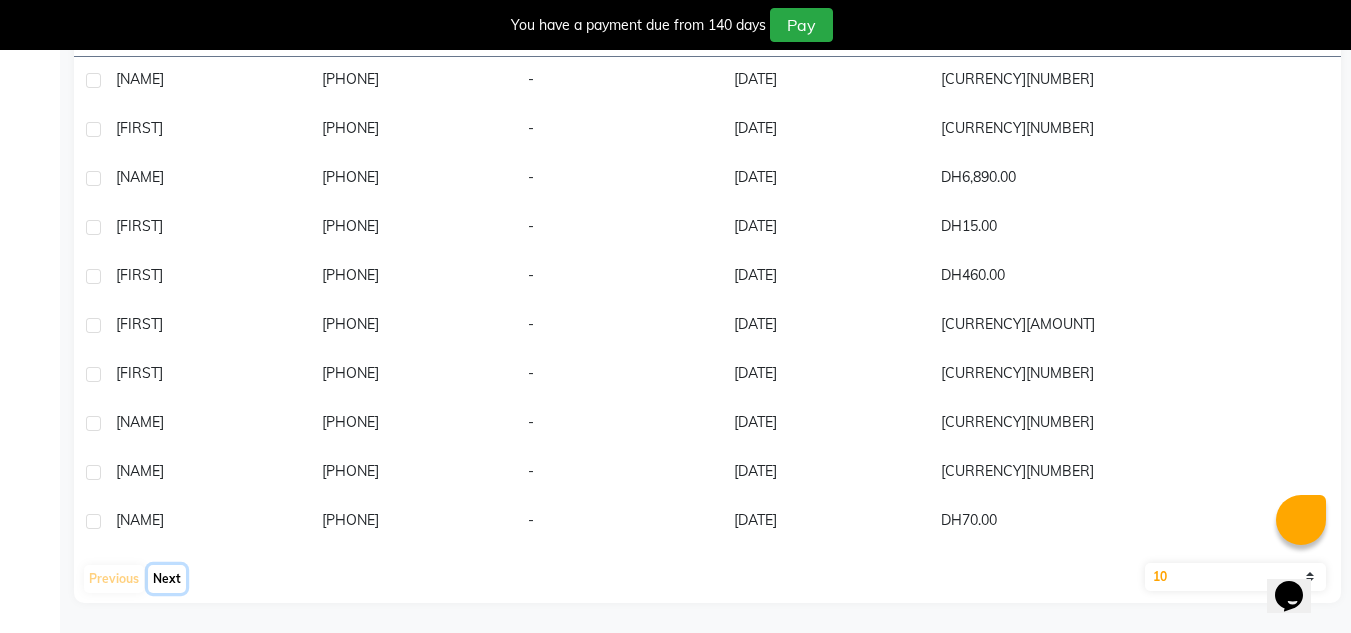 click on "Next" at bounding box center (167, 579) 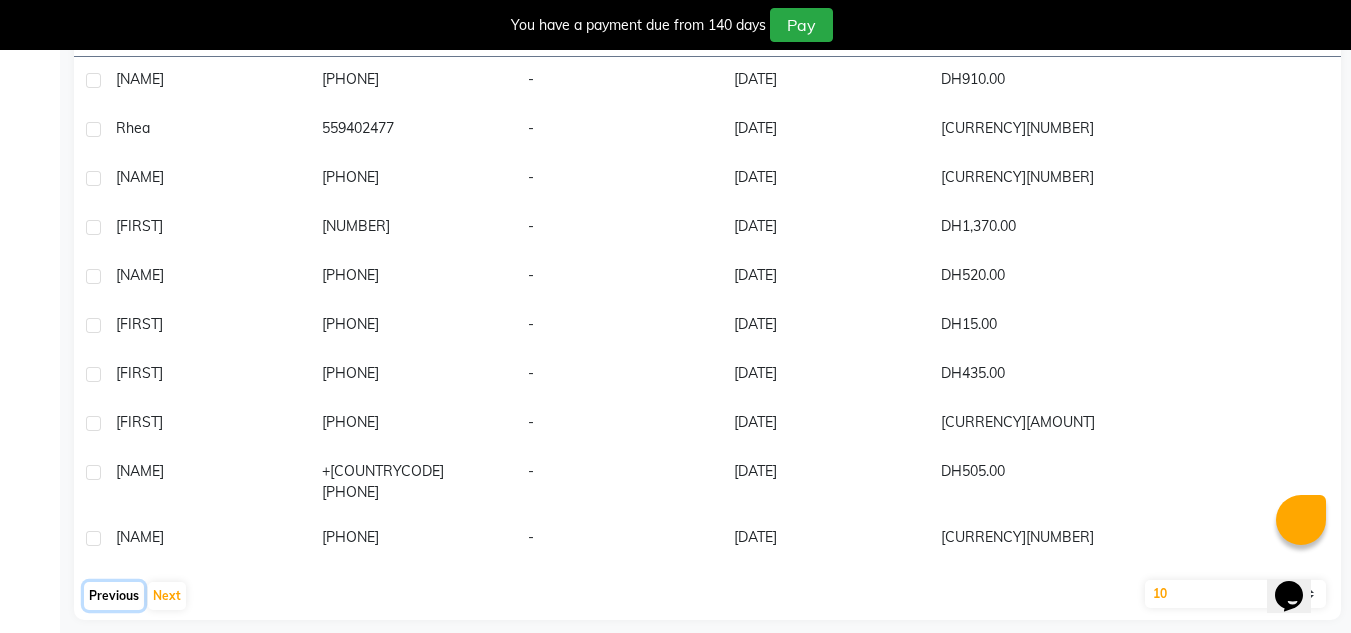 click on "Previous" at bounding box center (114, 596) 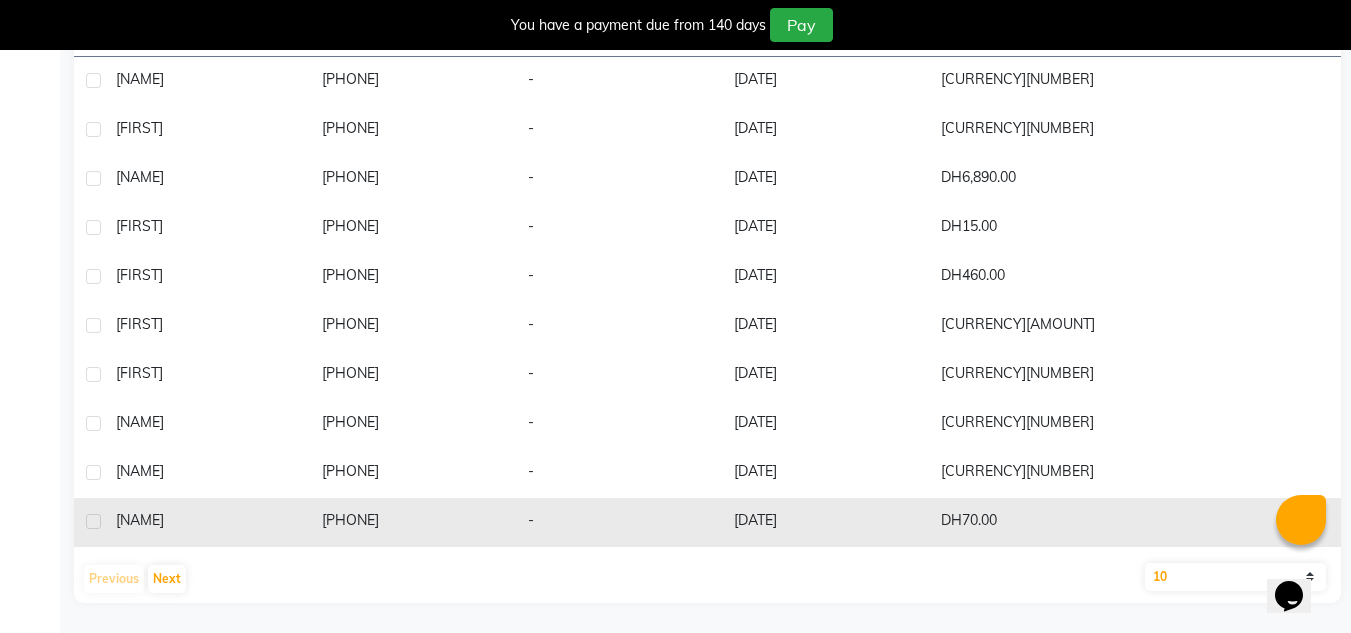 click on "[PHONE]" at bounding box center [413, 81] 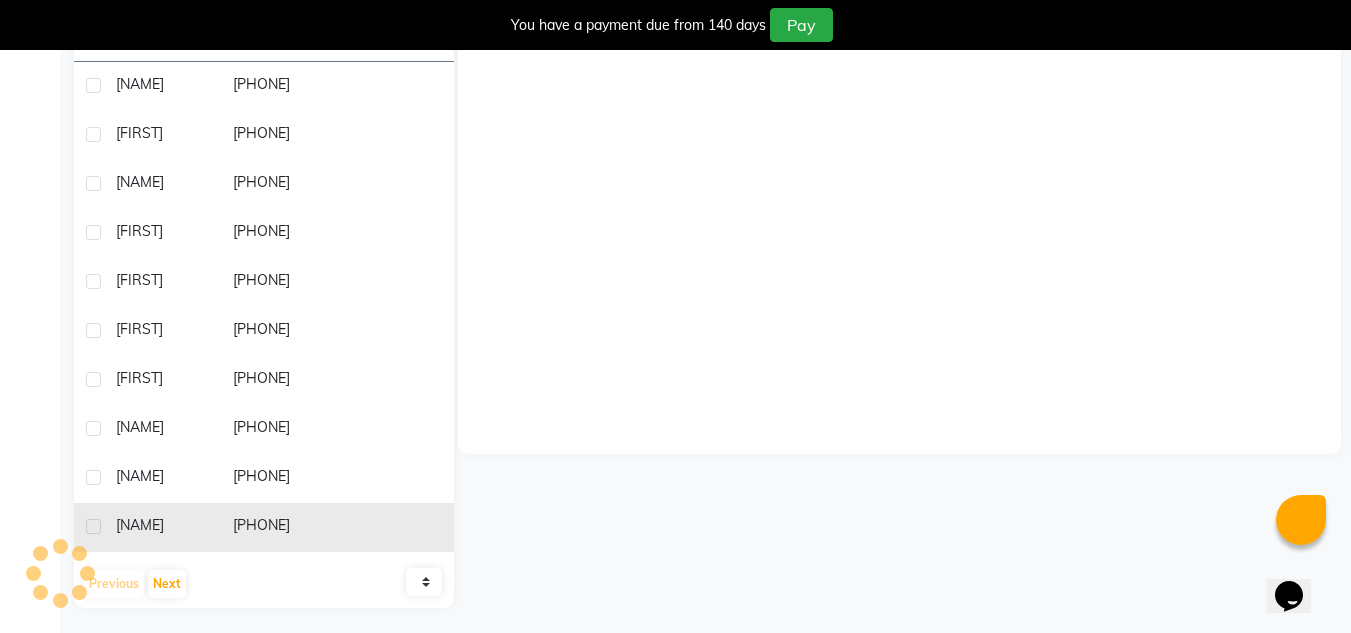 scroll, scrollTop: 267, scrollLeft: 0, axis: vertical 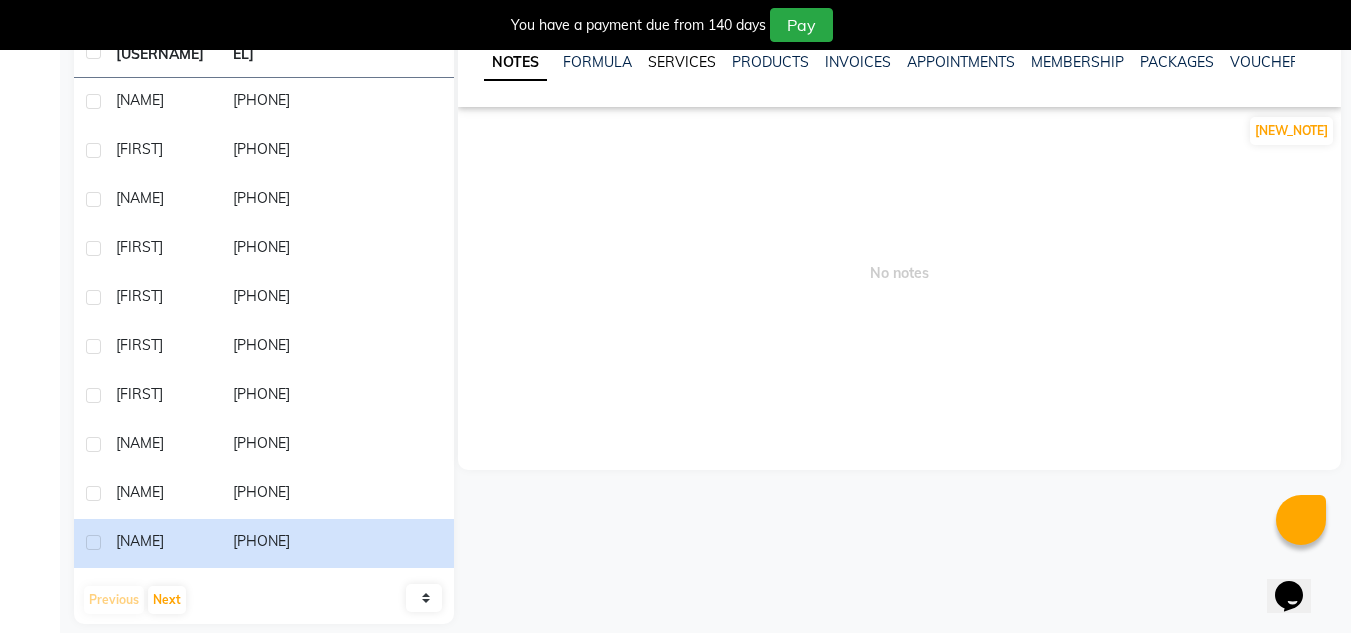 click on "SERVICES" at bounding box center (682, 62) 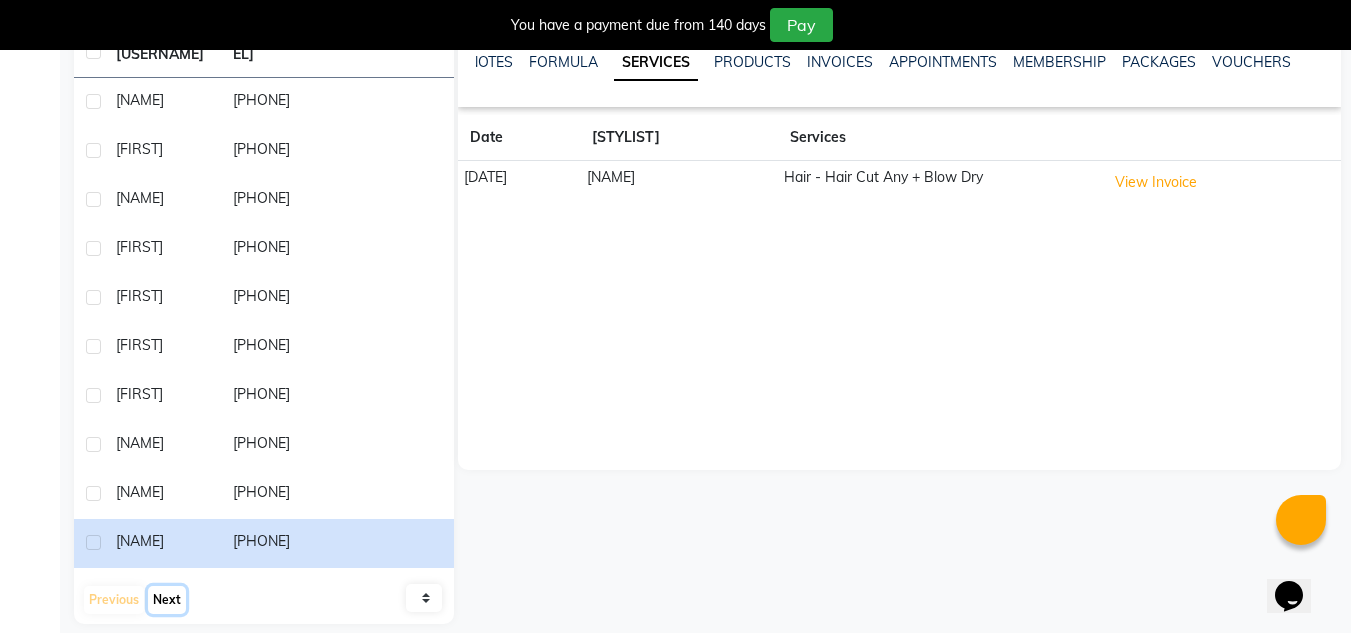 click on "Next" at bounding box center [167, 600] 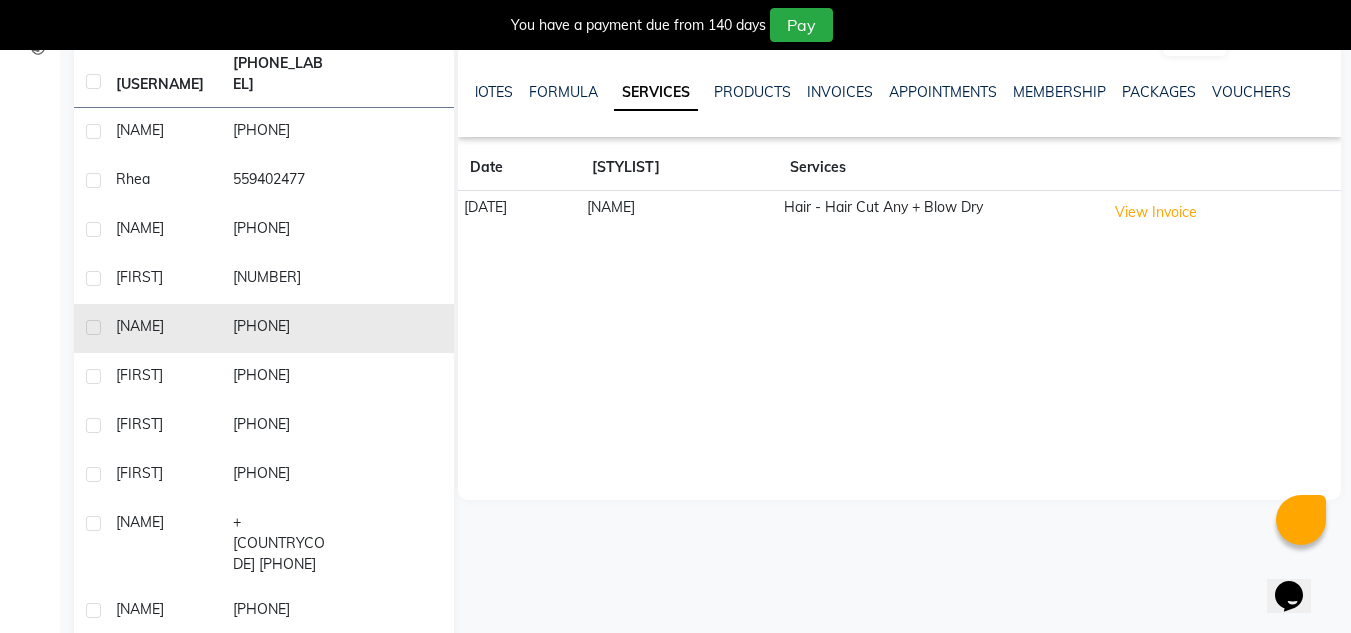 scroll, scrollTop: 284, scrollLeft: 0, axis: vertical 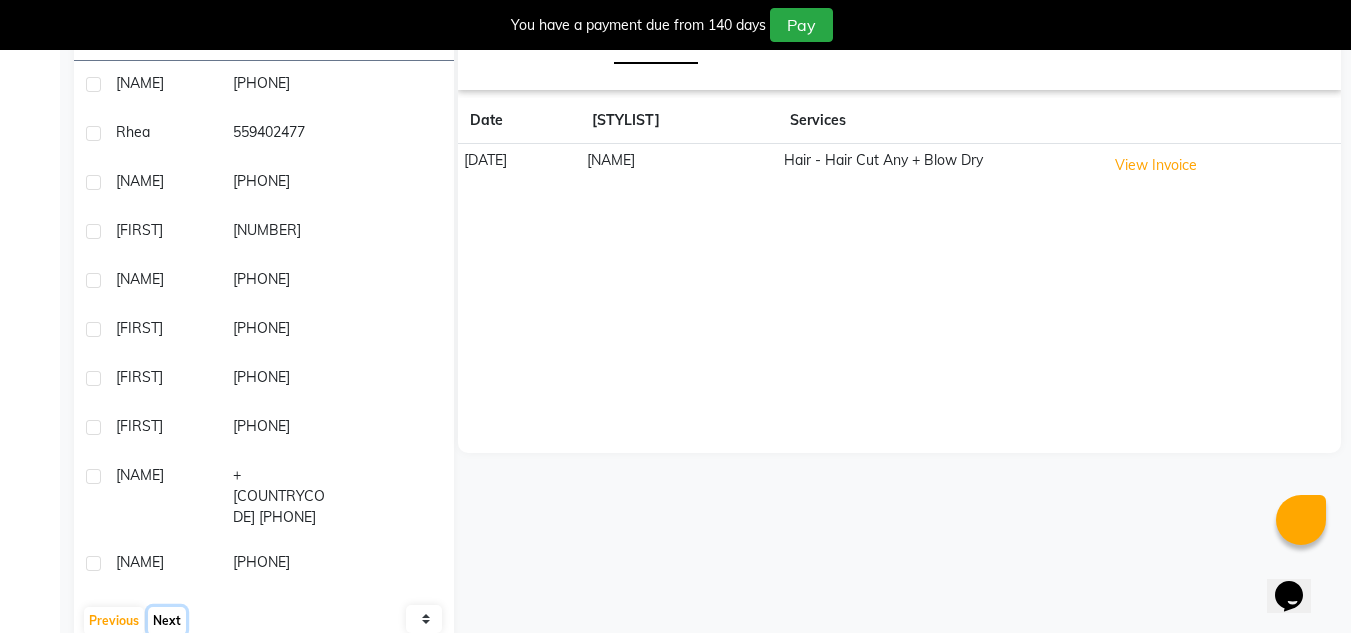 click on "Next" at bounding box center [167, 621] 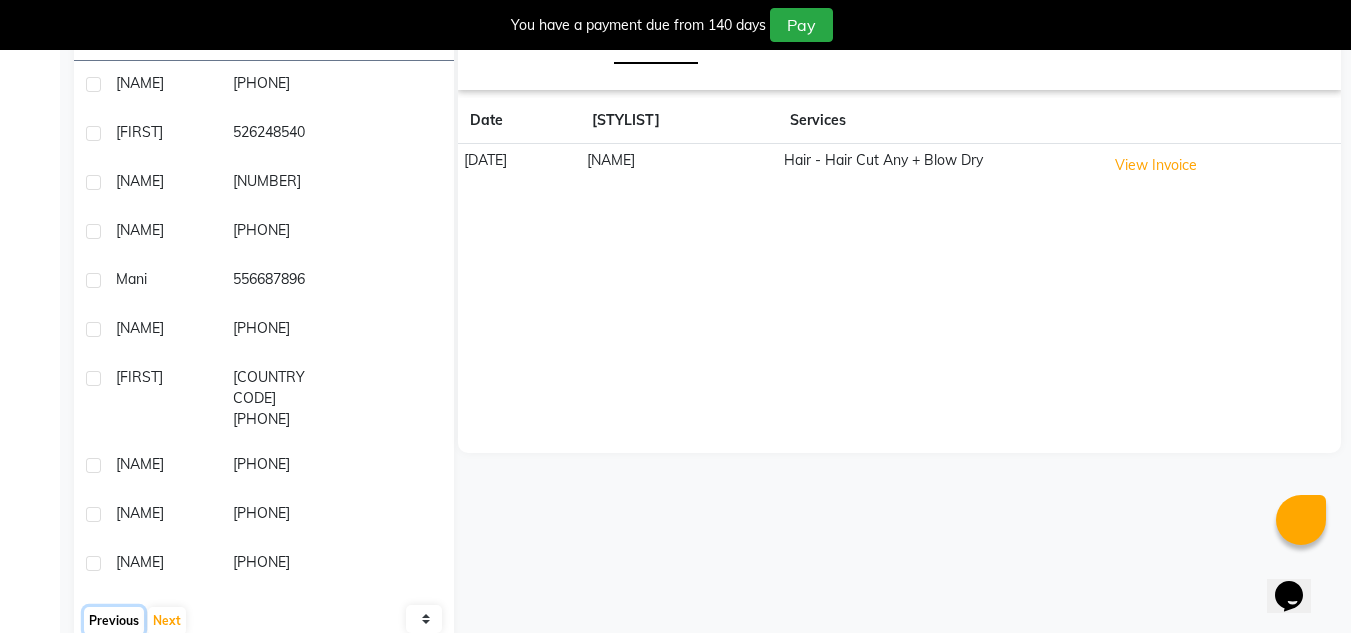 click on "Previous" at bounding box center [114, 621] 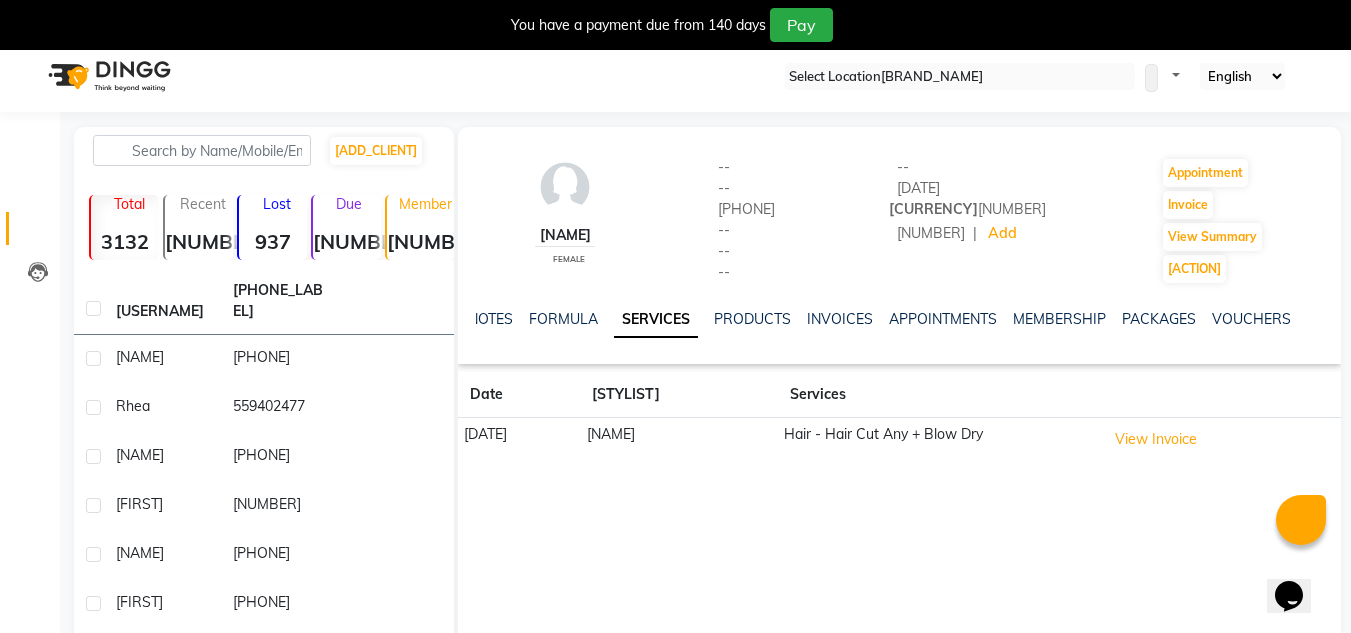 scroll, scrollTop: 0, scrollLeft: 0, axis: both 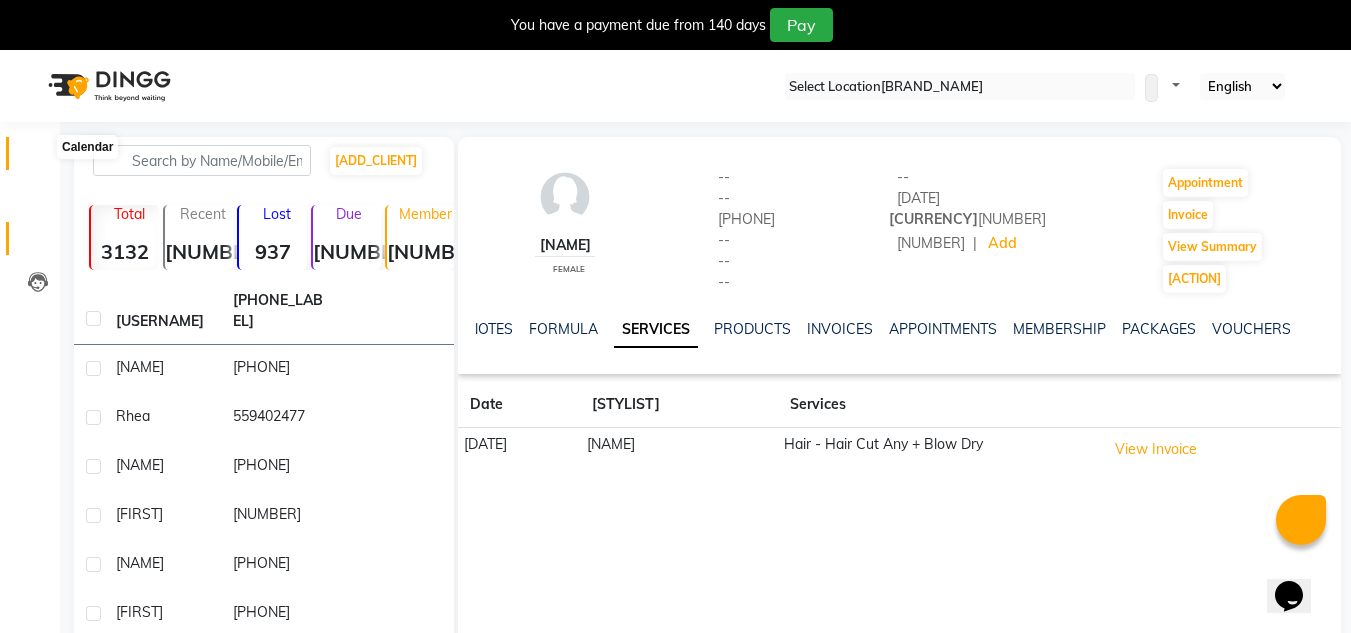click at bounding box center [37, 158] 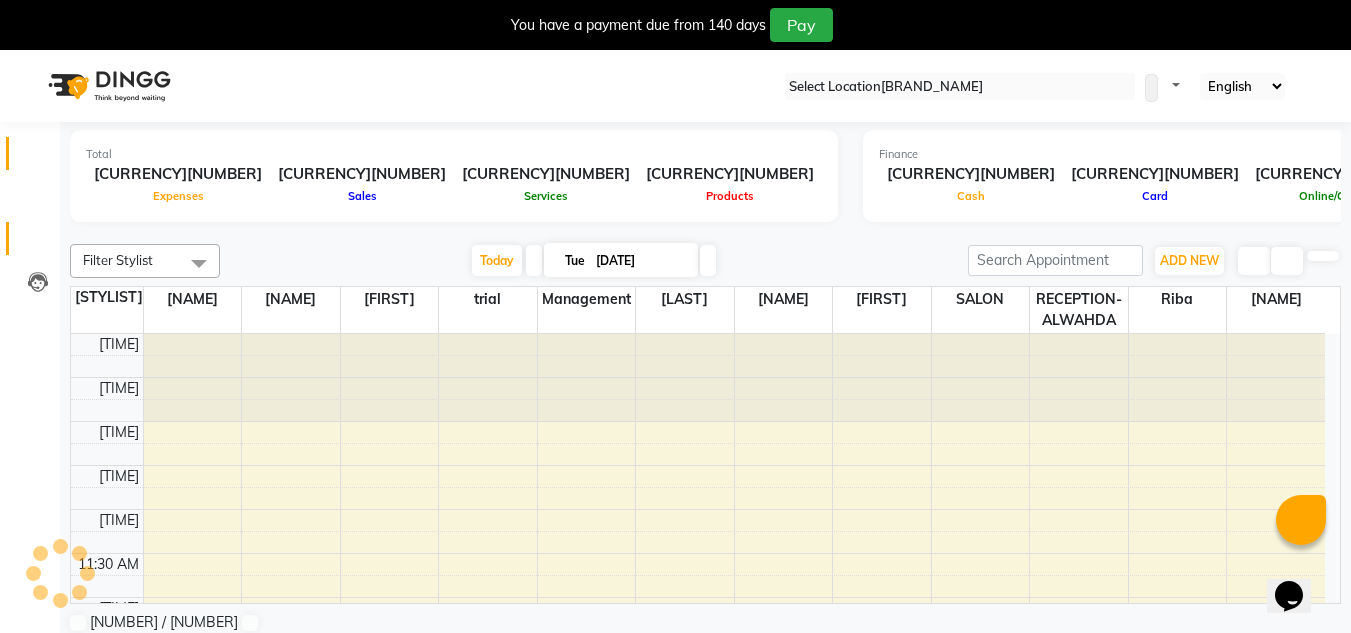 scroll, scrollTop: 0, scrollLeft: 0, axis: both 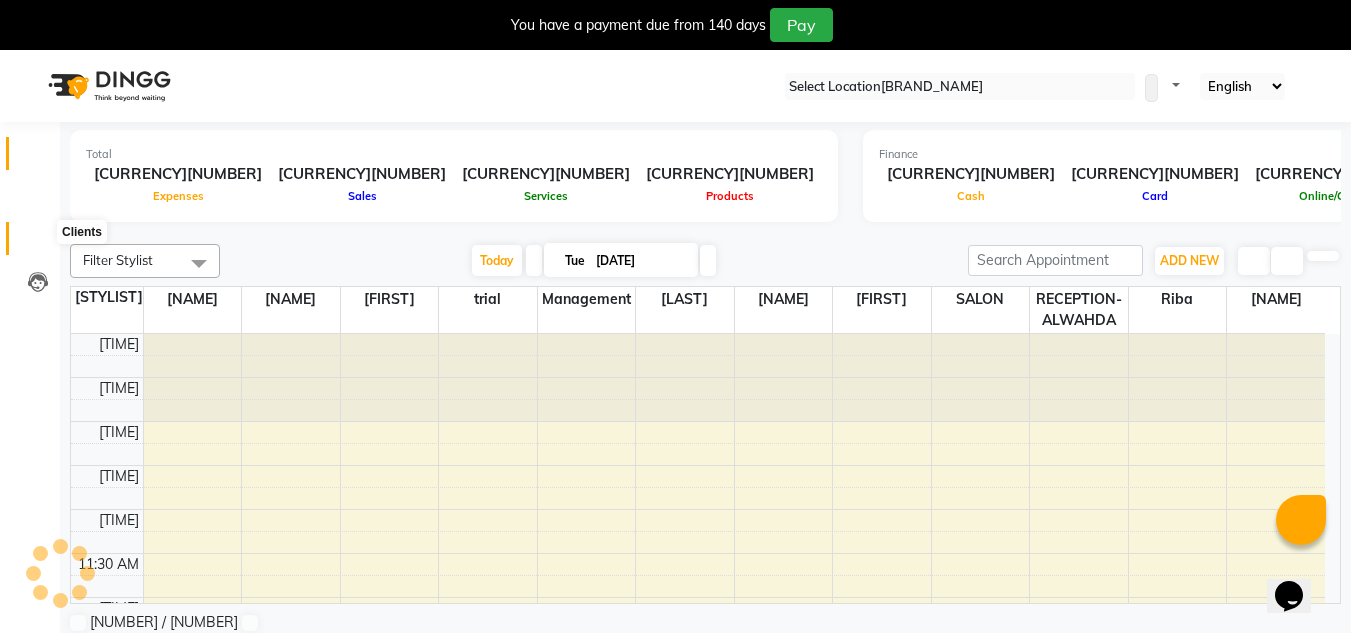 click at bounding box center [38, 243] 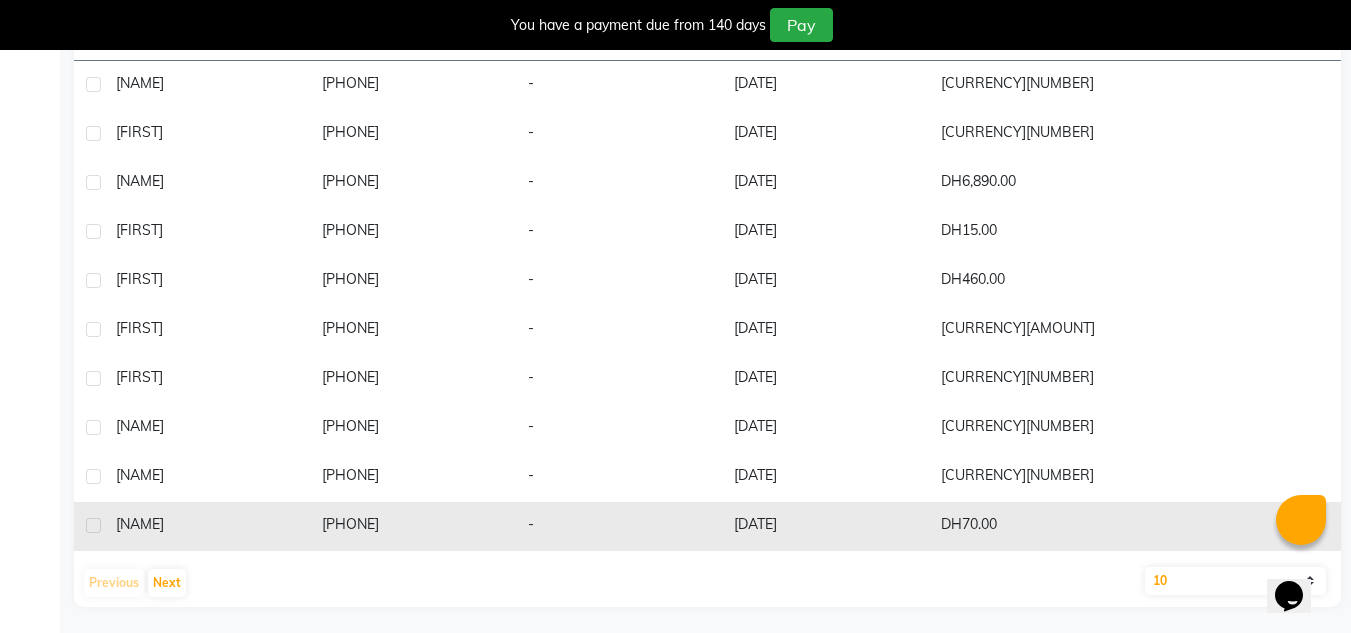 scroll, scrollTop: 283, scrollLeft: 0, axis: vertical 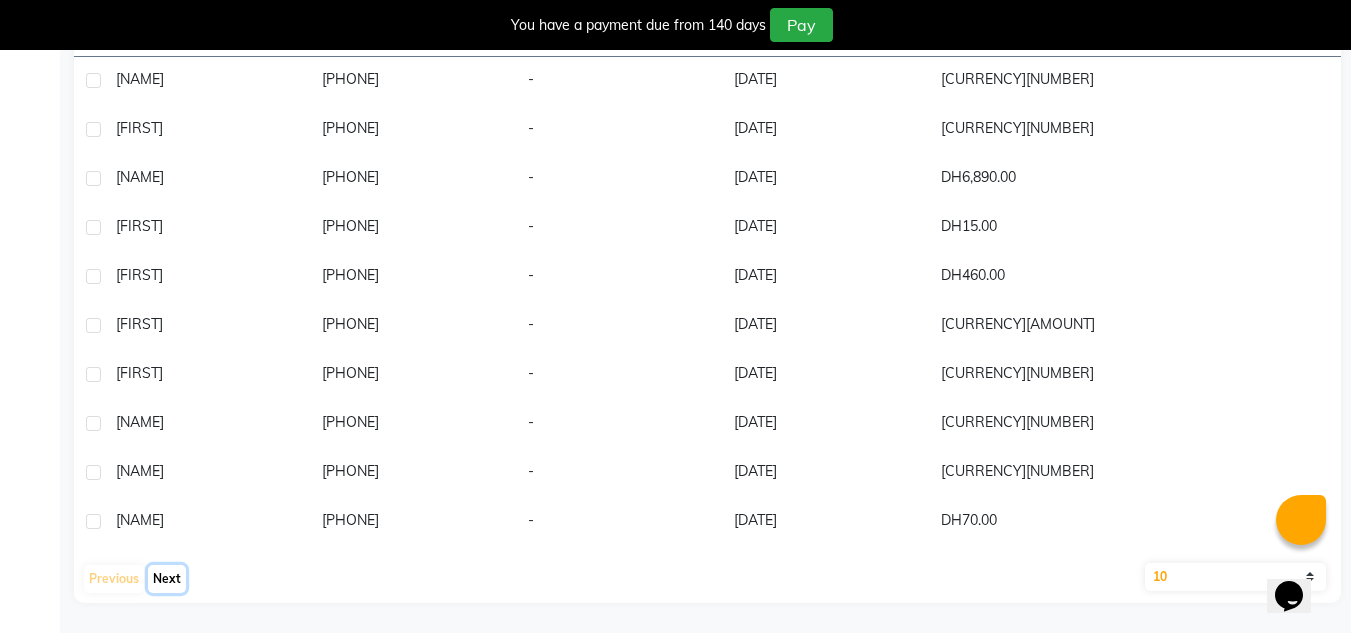 click on "Next" at bounding box center [167, 579] 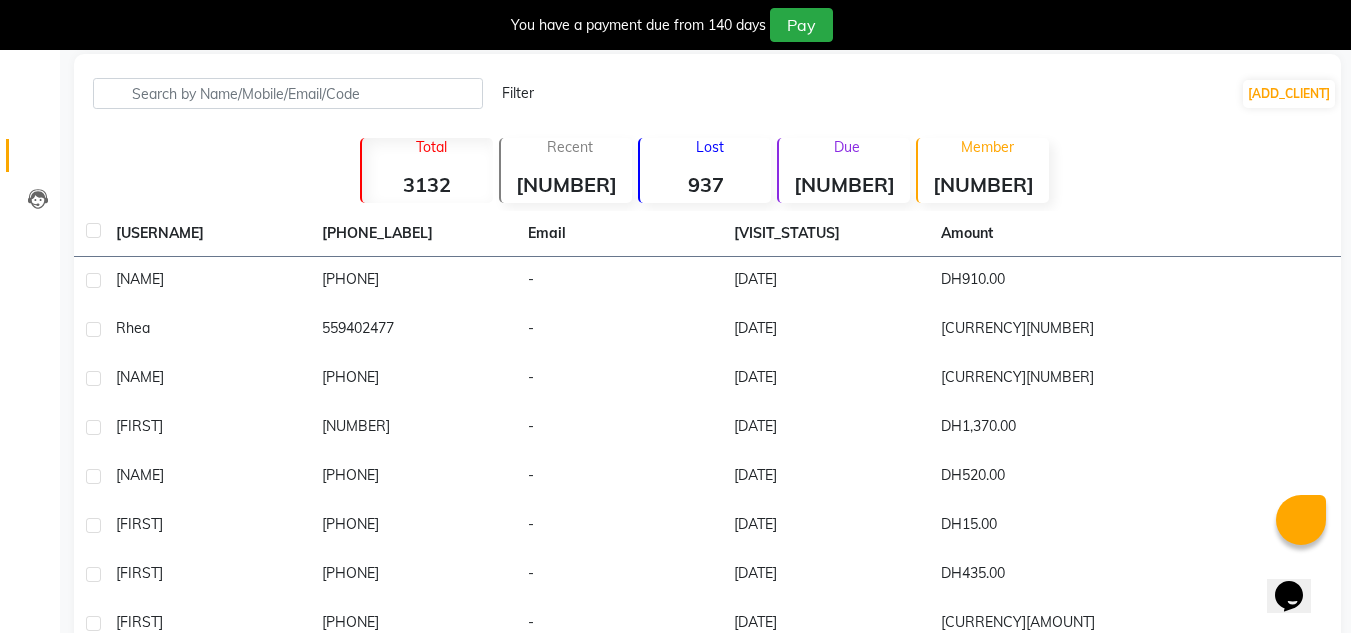 scroll, scrollTop: 0, scrollLeft: 0, axis: both 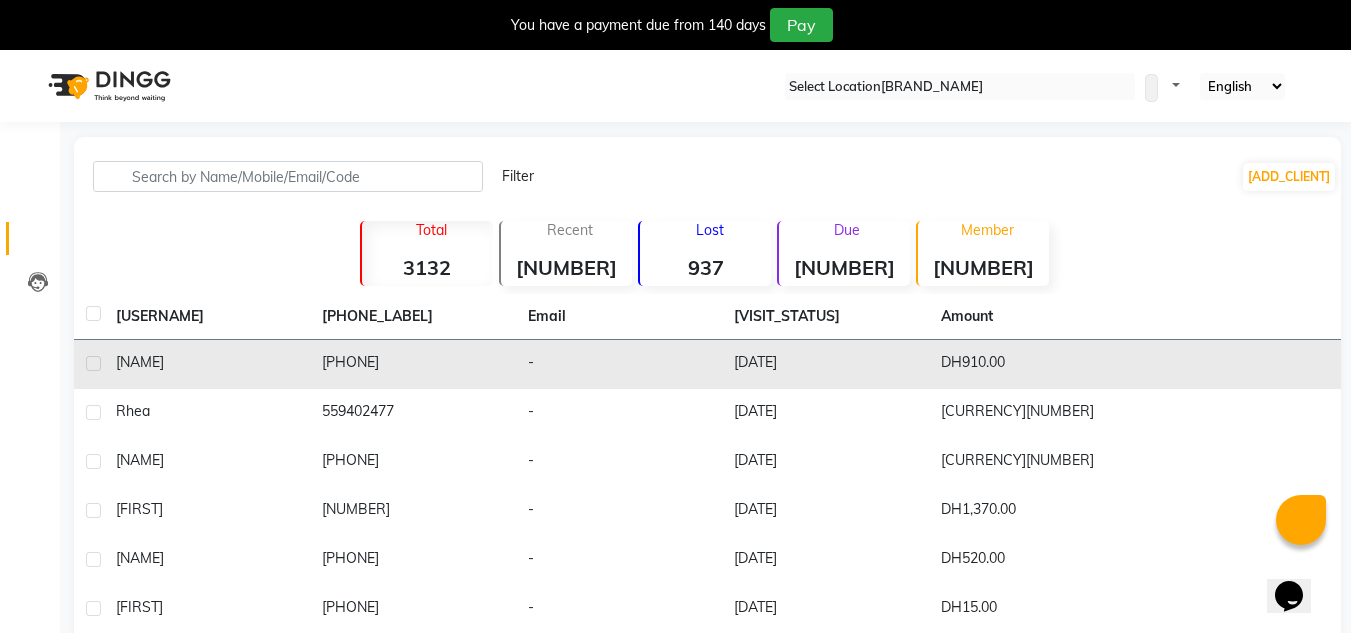 click on "-" at bounding box center [619, 364] 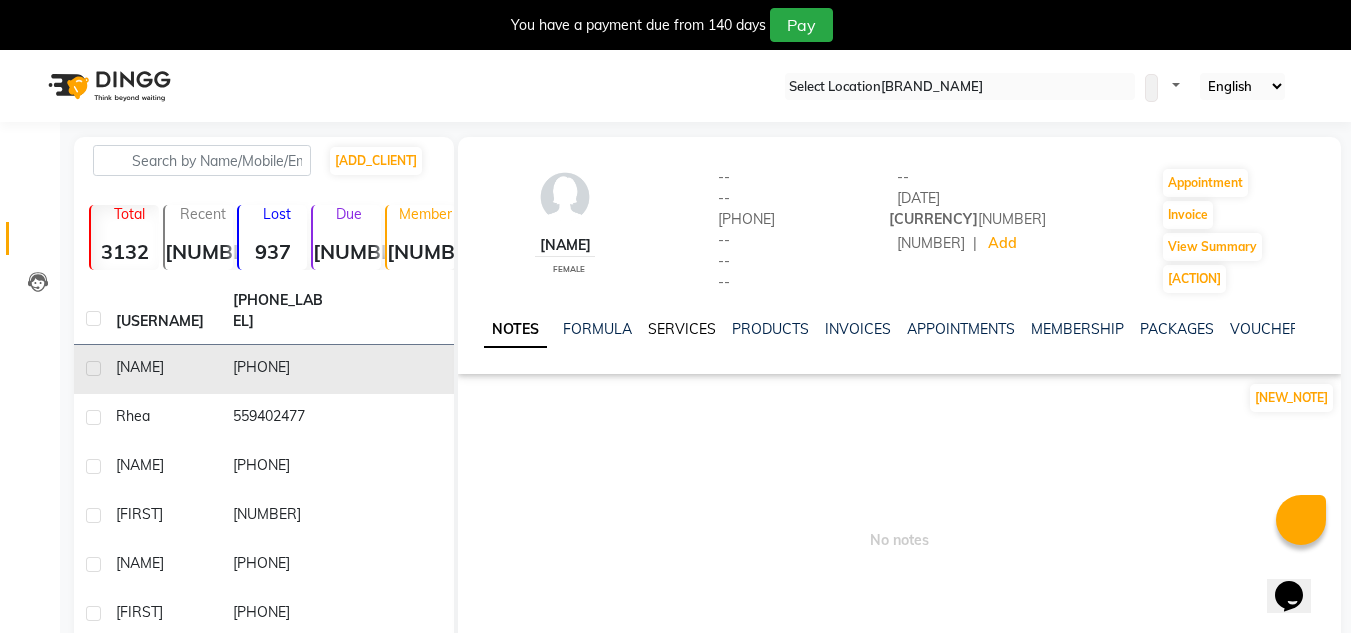 click on "SERVICES" at bounding box center [682, 329] 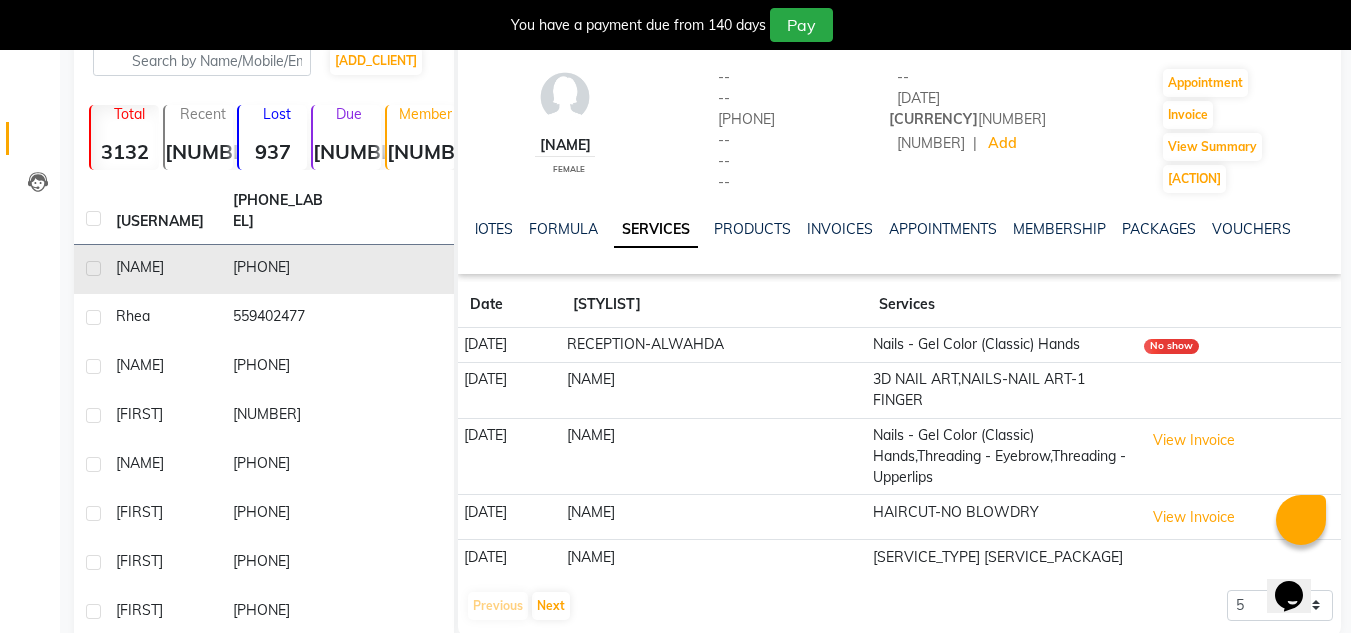 scroll, scrollTop: 0, scrollLeft: 0, axis: both 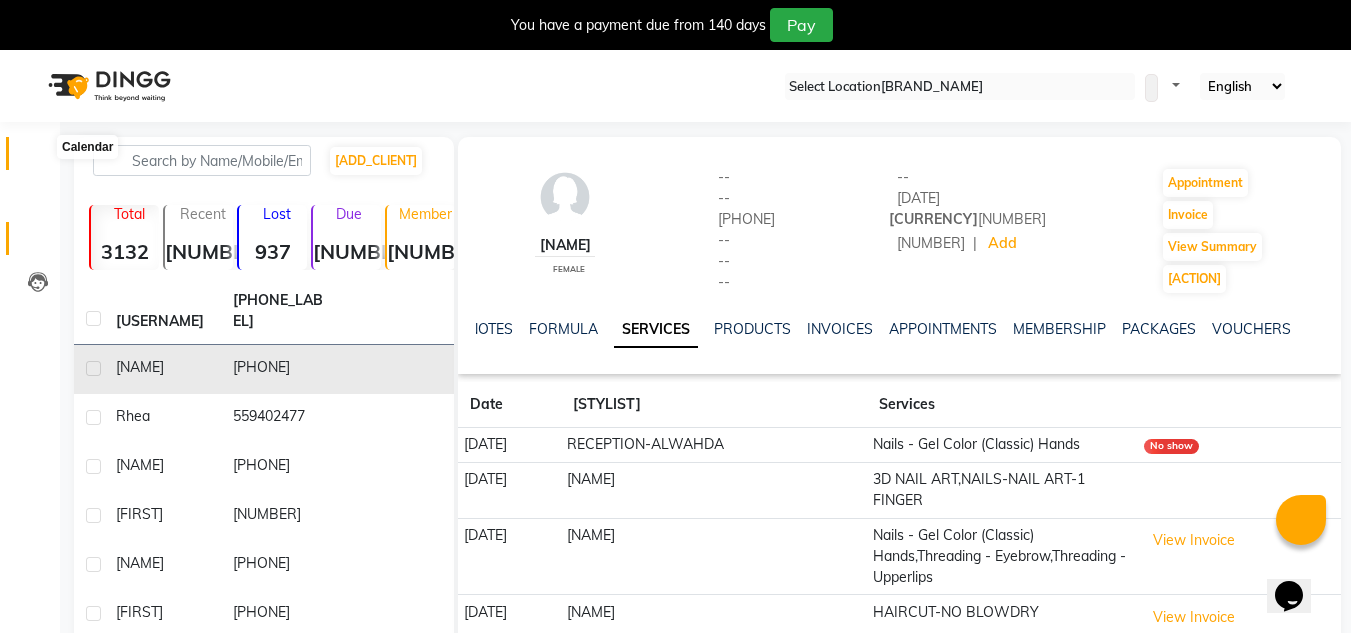 click at bounding box center (38, 158) 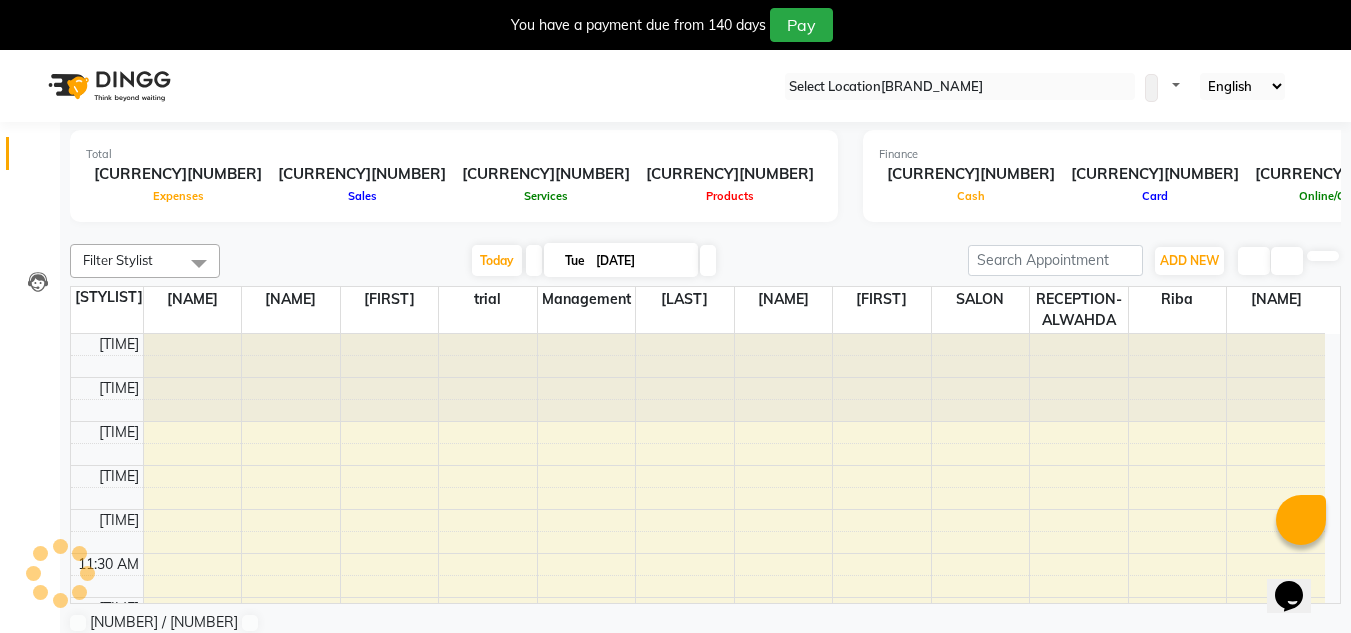 scroll, scrollTop: 0, scrollLeft: 0, axis: both 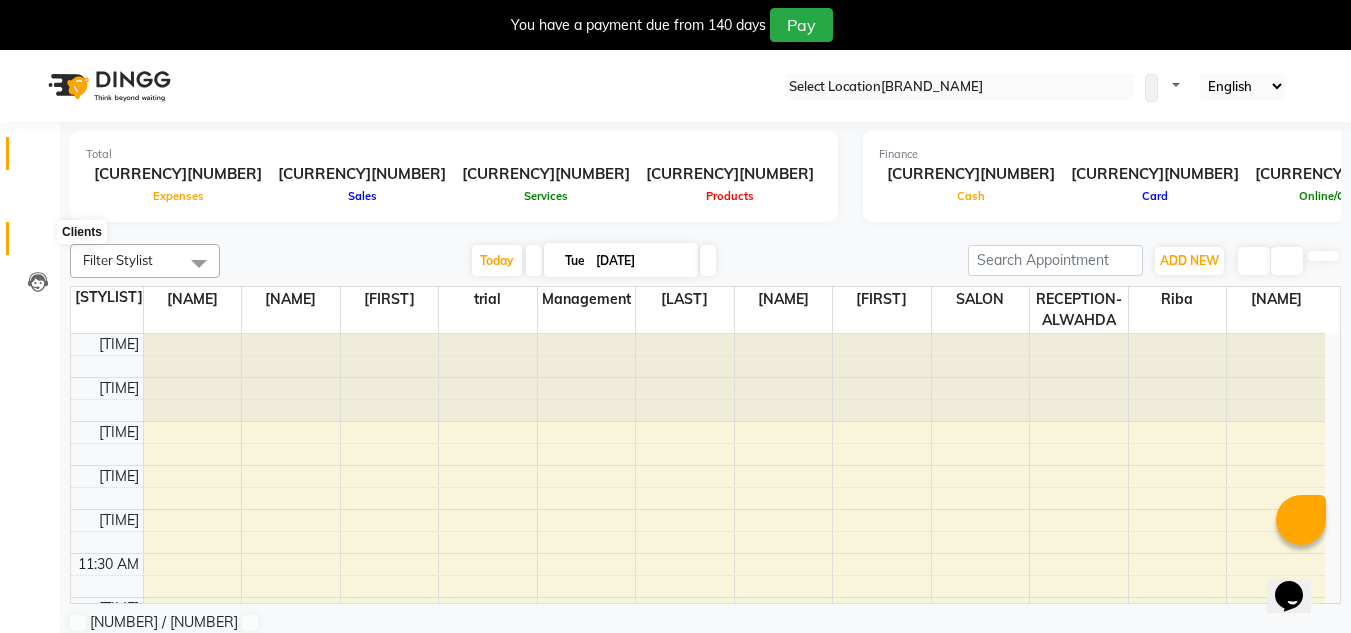 click at bounding box center [38, 243] 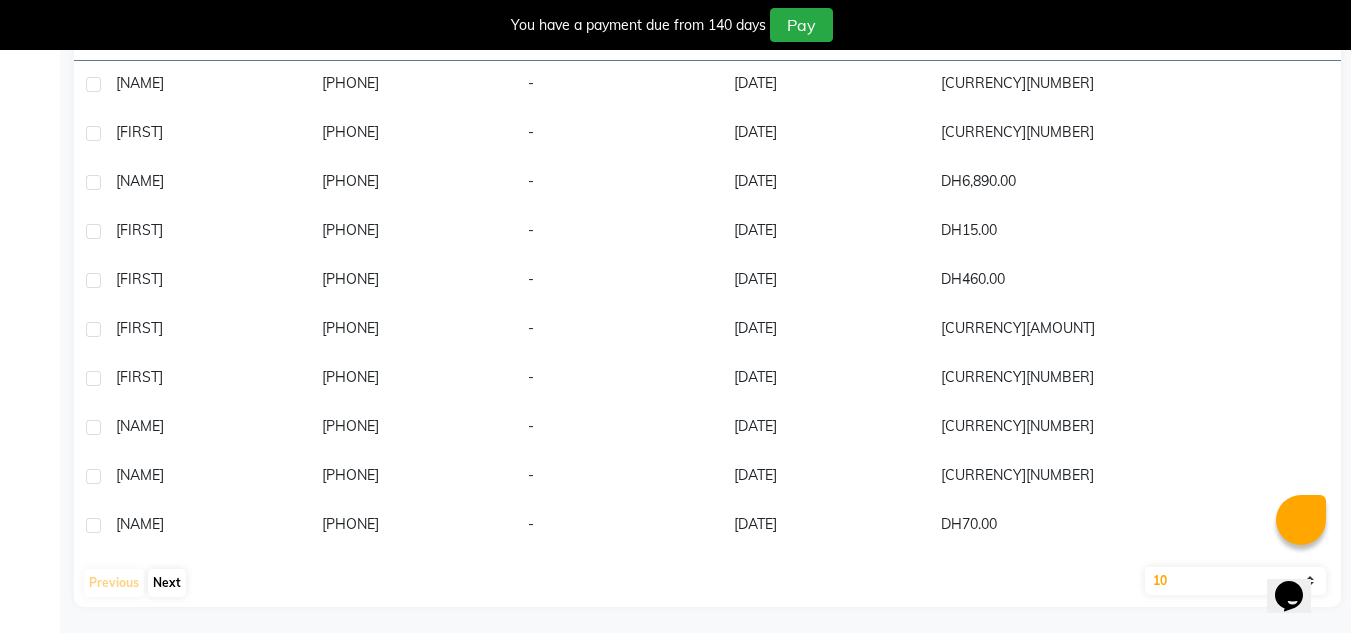 scroll, scrollTop: 283, scrollLeft: 0, axis: vertical 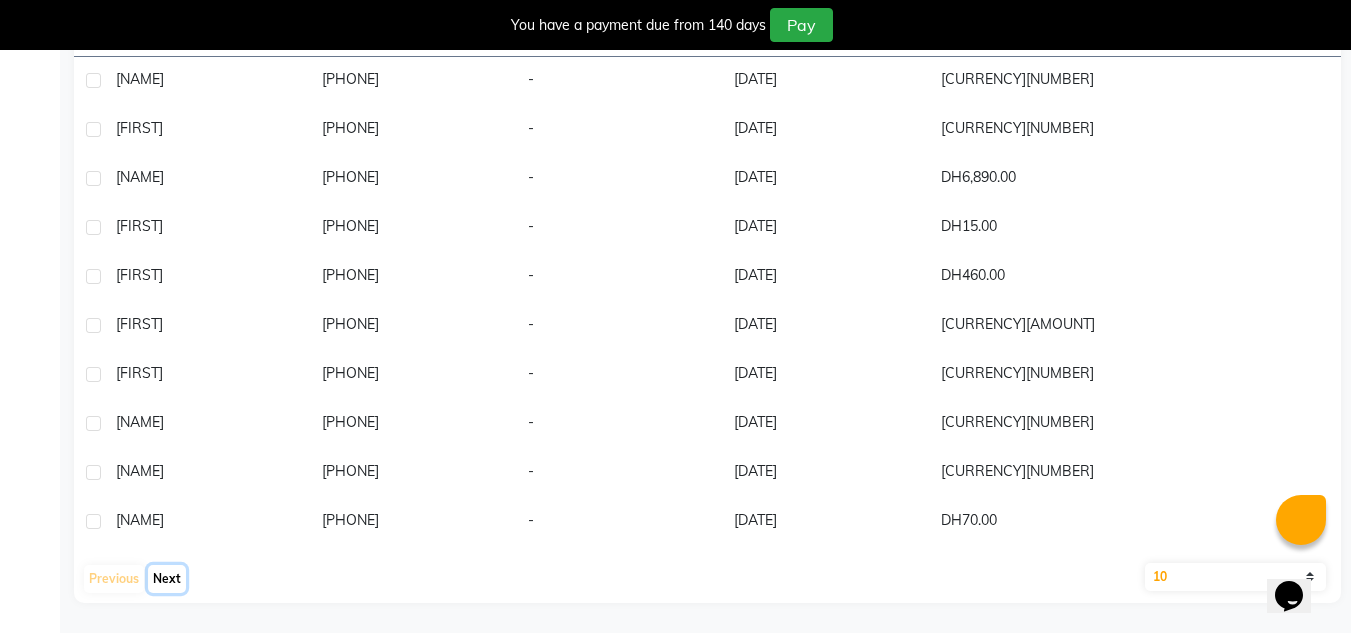click on "Next" at bounding box center (167, 579) 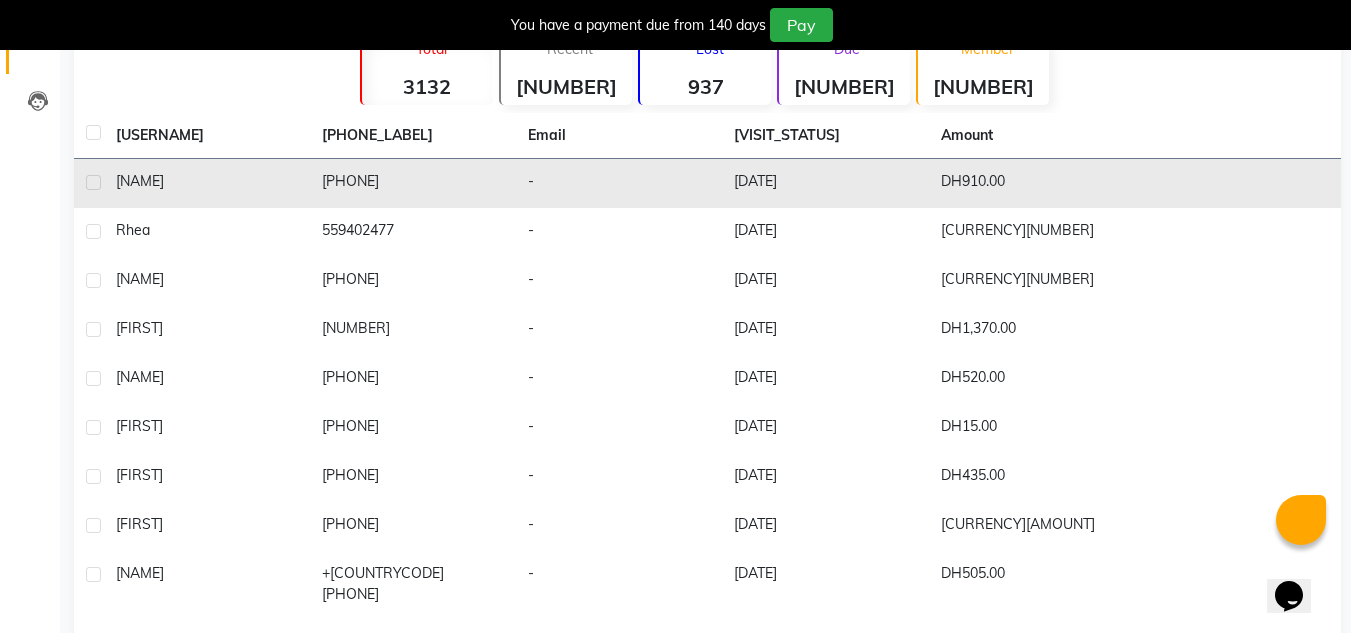 scroll, scrollTop: 83, scrollLeft: 0, axis: vertical 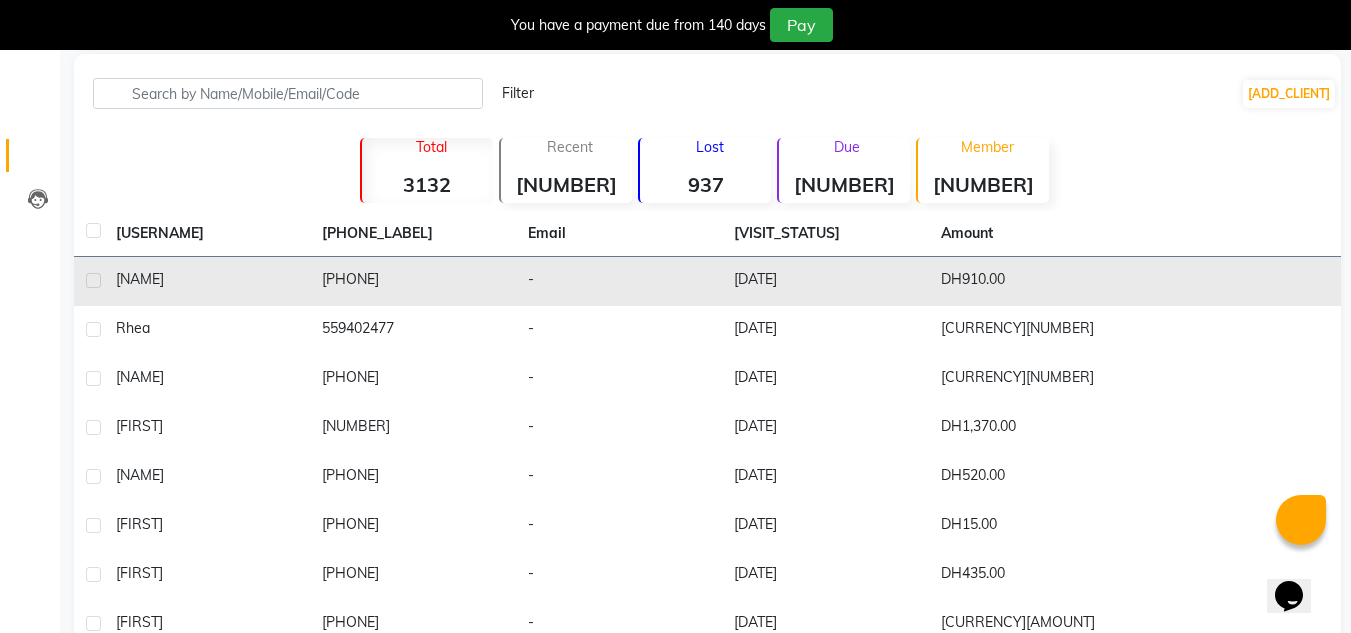 click on "[PHONE]" at bounding box center [413, 281] 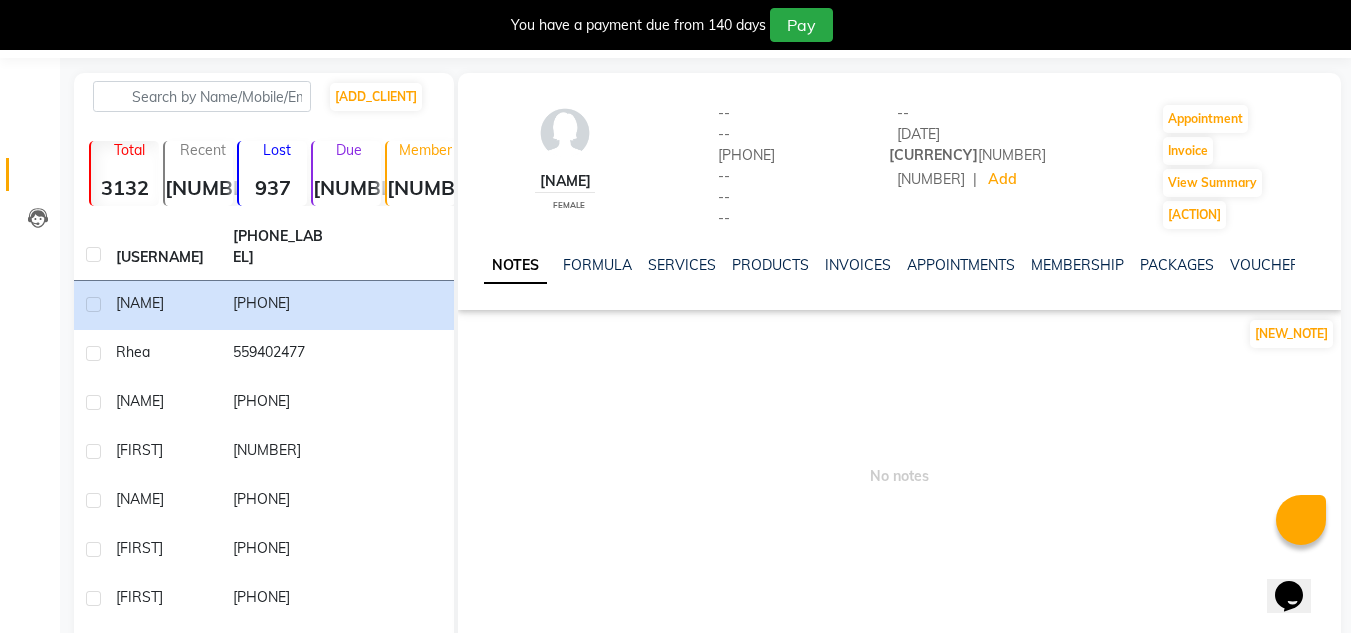 scroll, scrollTop: 0, scrollLeft: 0, axis: both 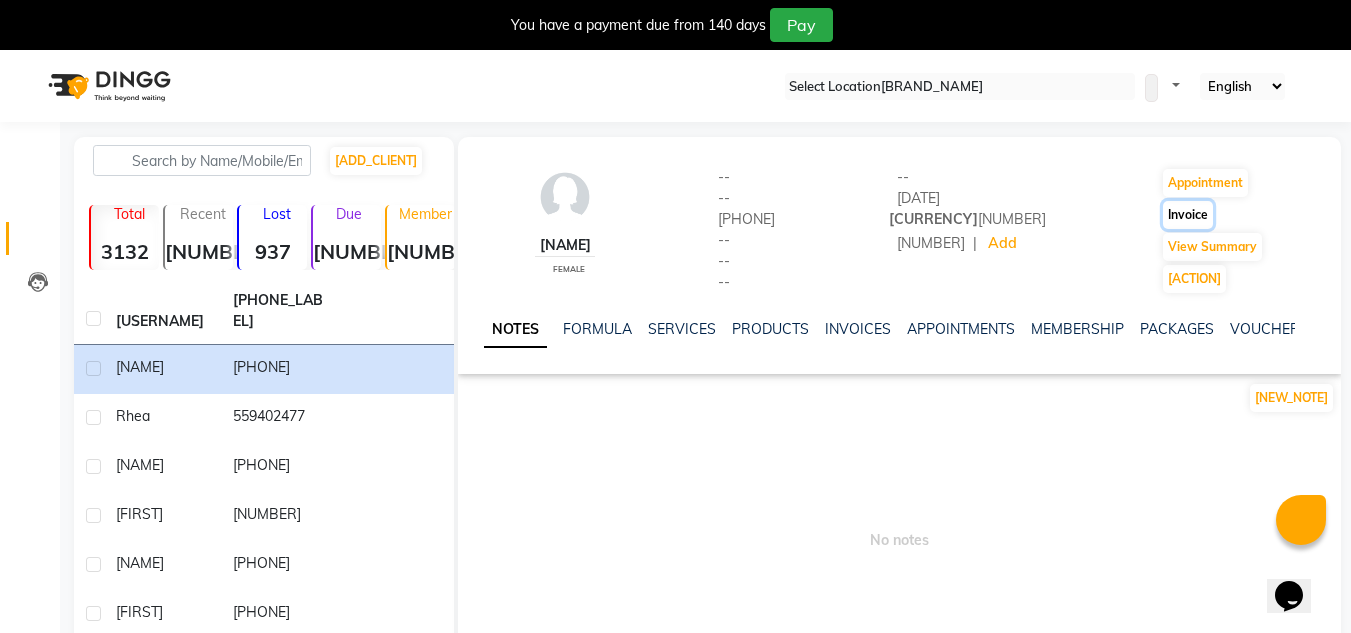 click on "Invoice" at bounding box center [1205, 183] 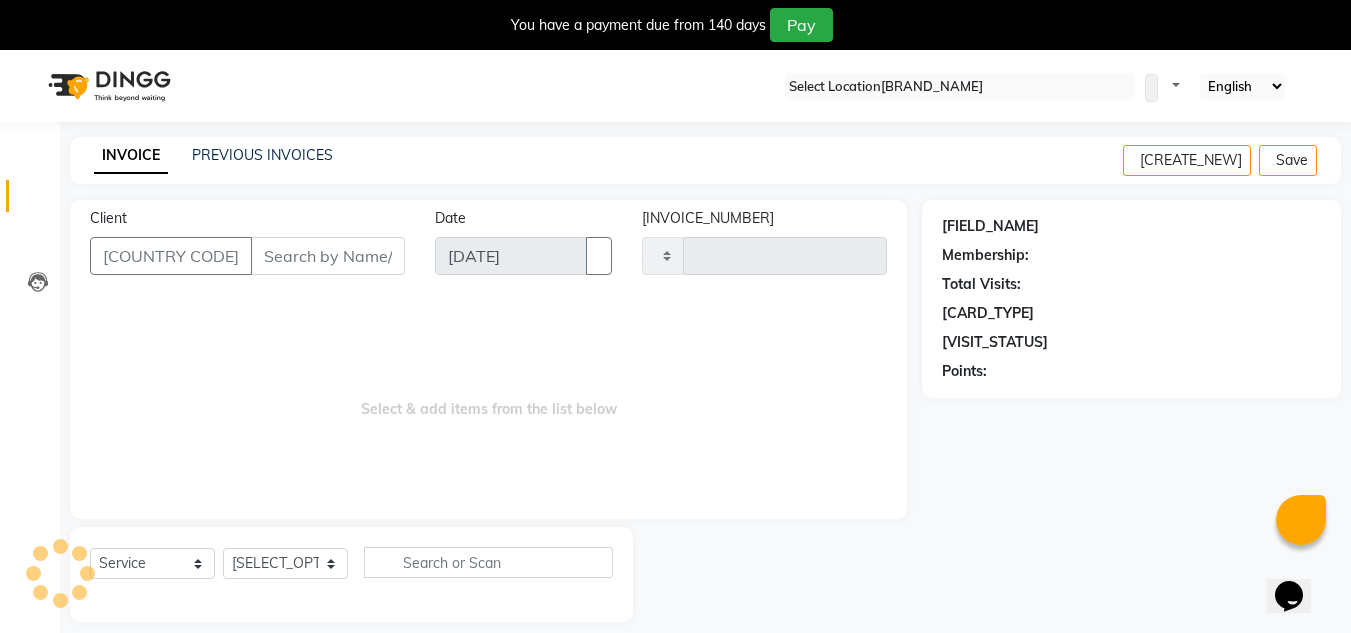 scroll, scrollTop: 50, scrollLeft: 0, axis: vertical 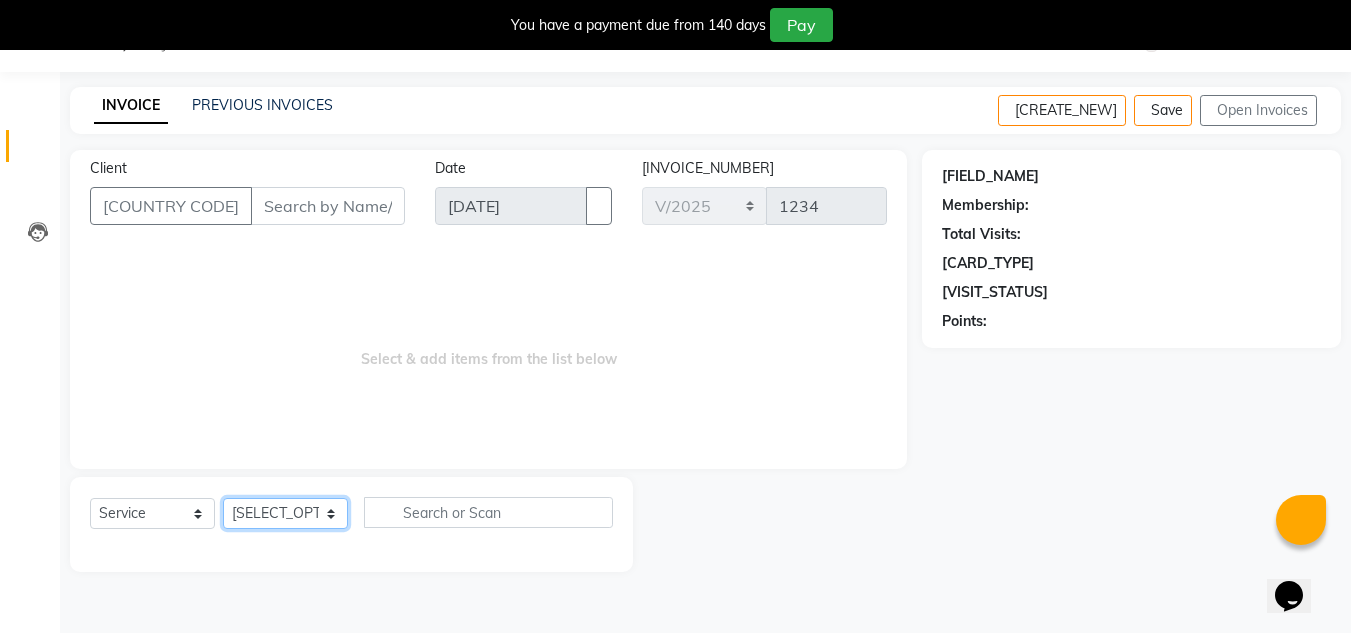 click on "[SELECT_OPTION]" at bounding box center (285, 513) 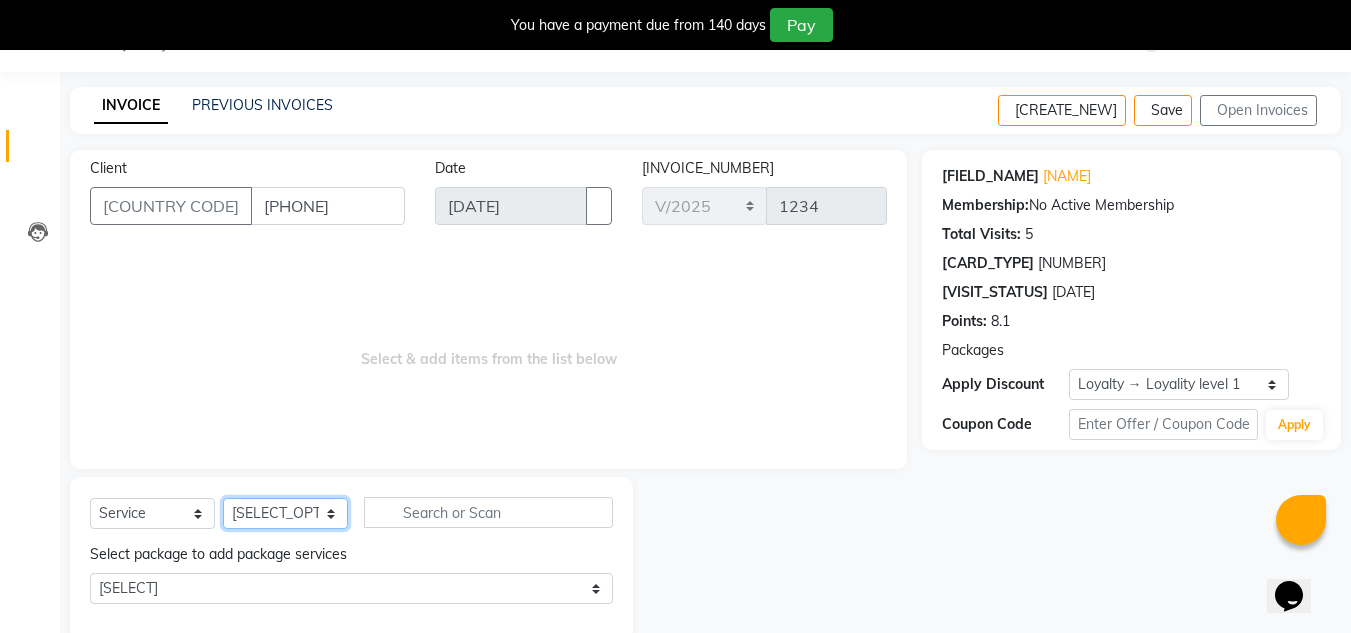 select on "[NUMBER]" 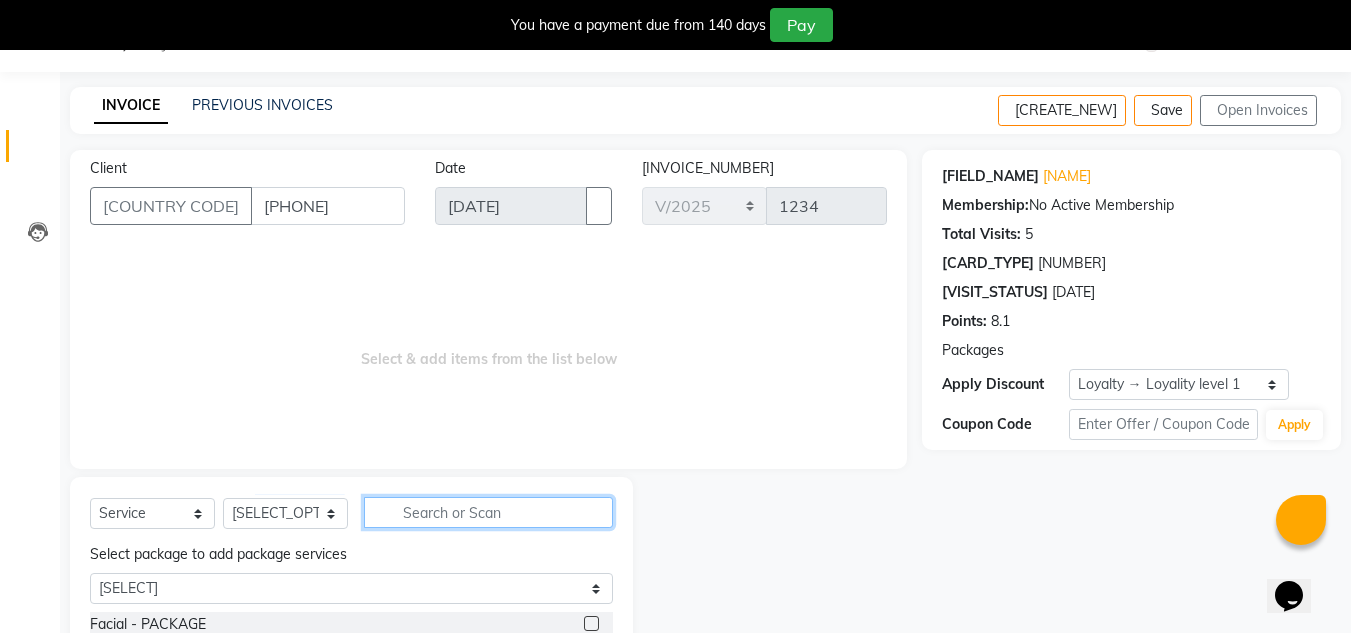 click at bounding box center [488, 512] 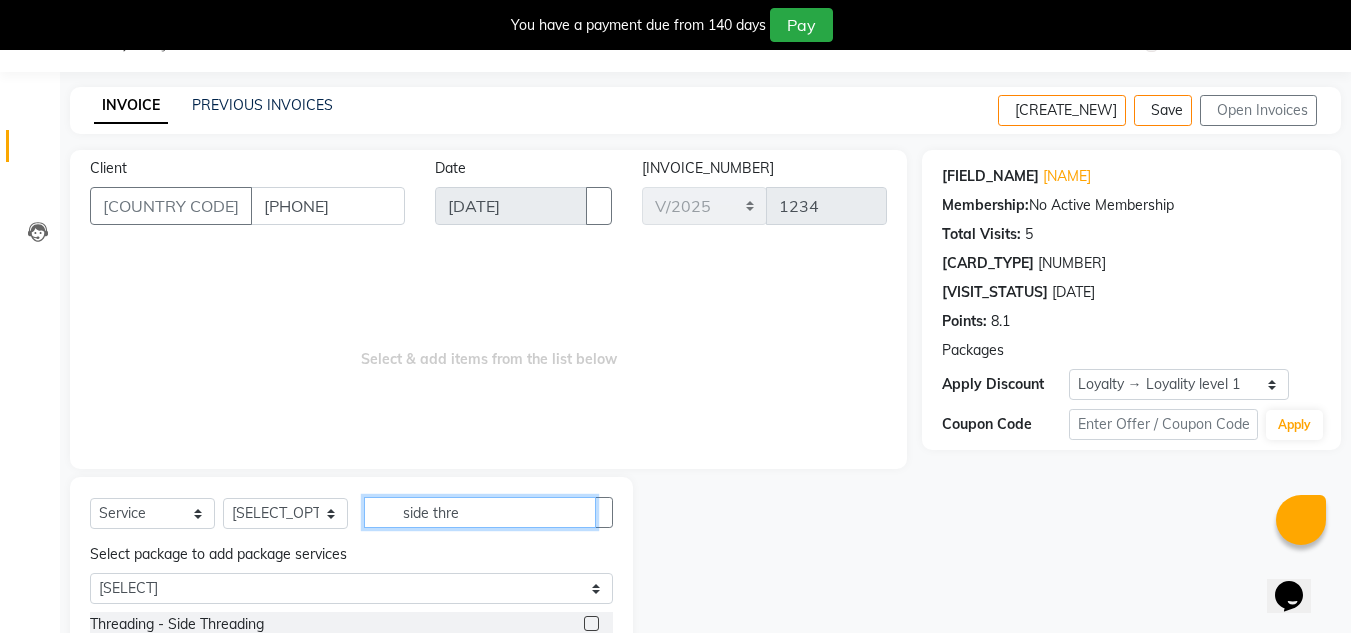 scroll, scrollTop: 114, scrollLeft: 0, axis: vertical 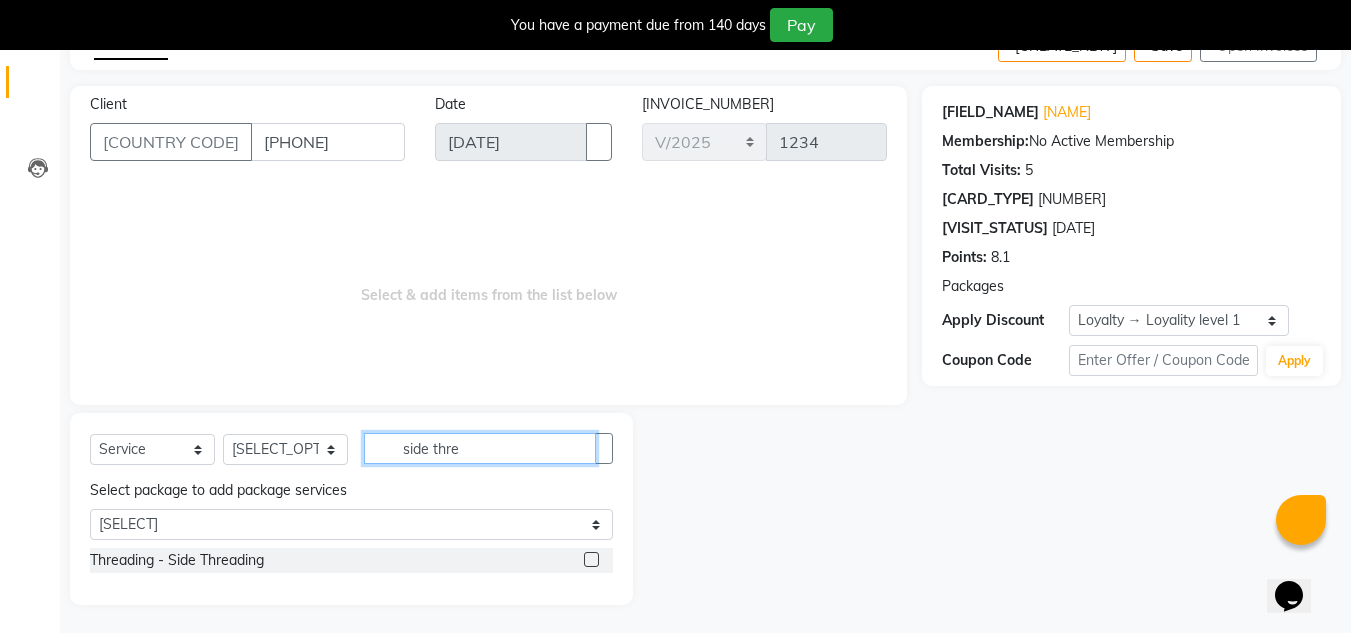 type on "side thre" 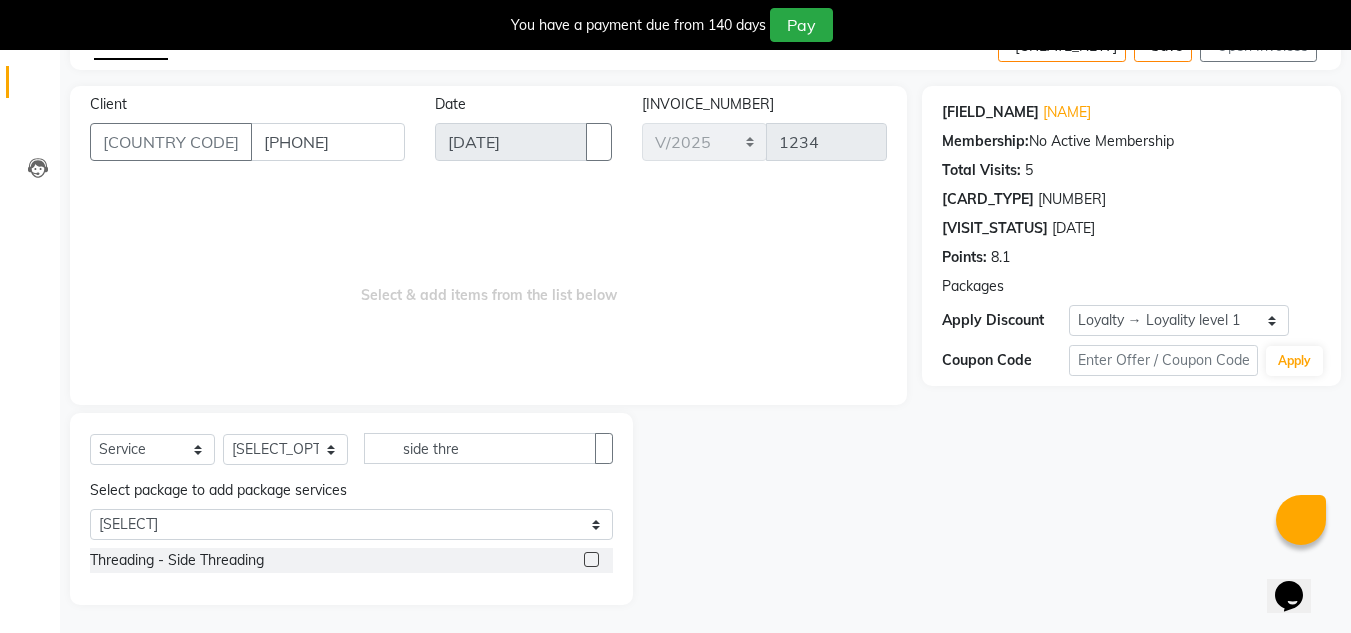 click at bounding box center [591, 559] 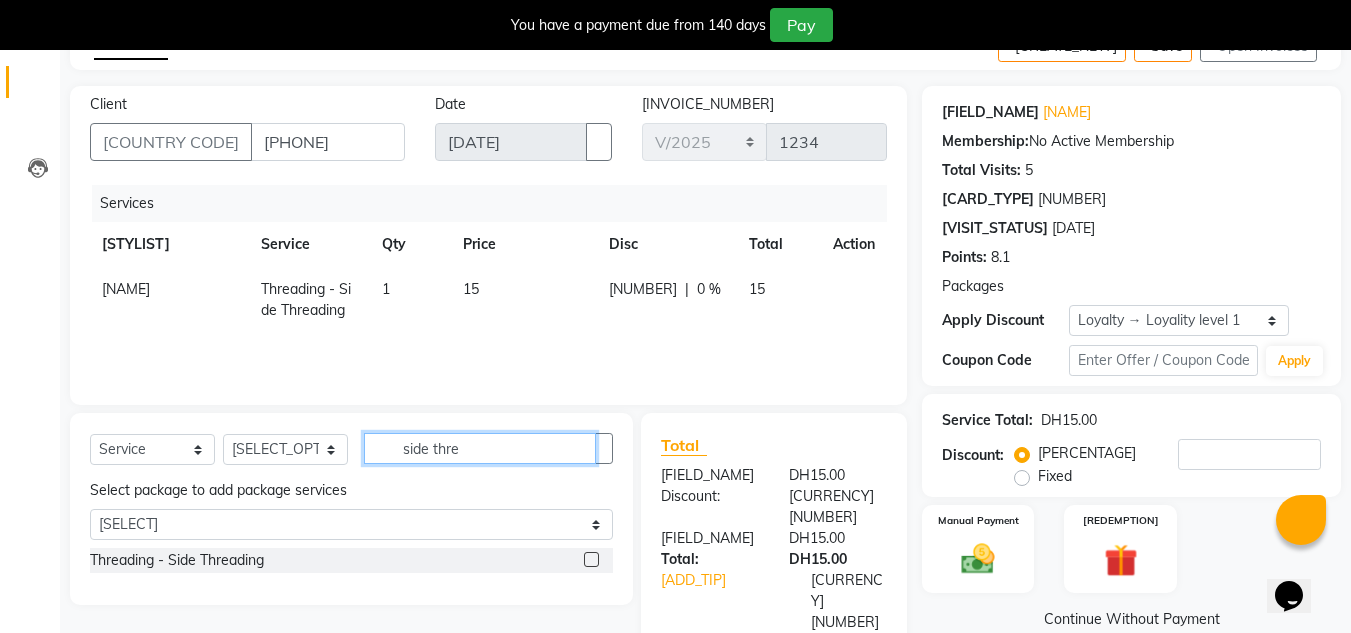 drag, startPoint x: 377, startPoint y: 450, endPoint x: 323, endPoint y: 445, distance: 54.230988 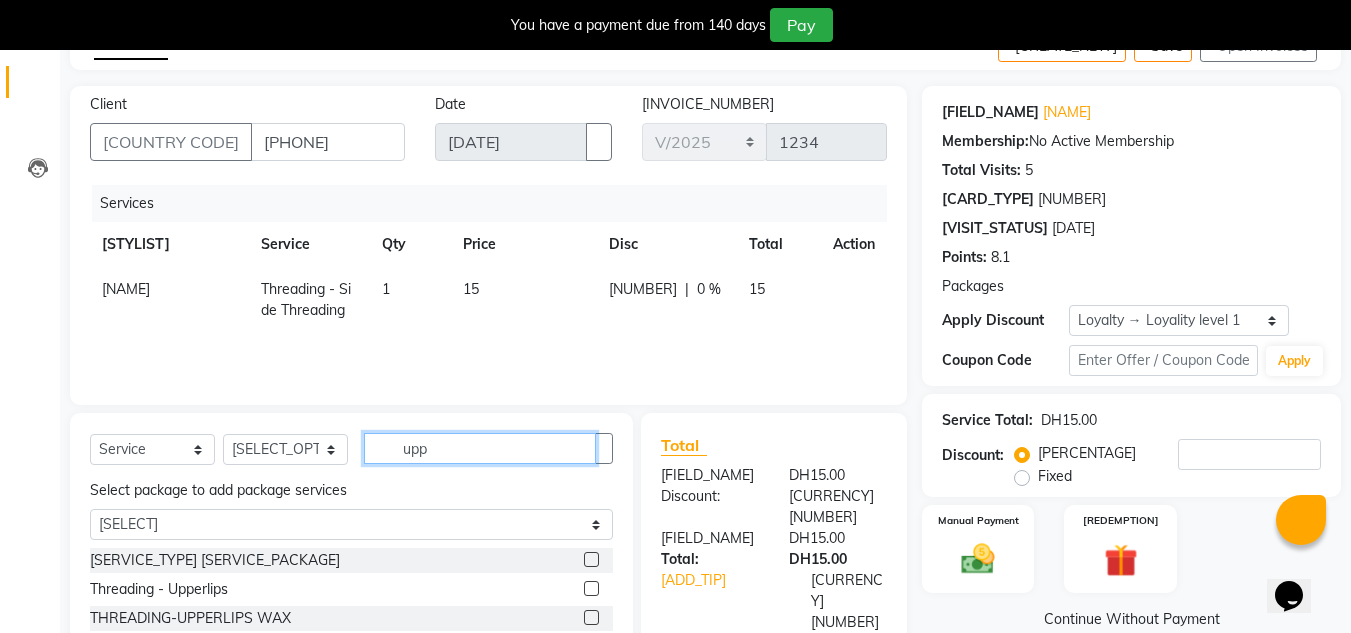 type on "upp" 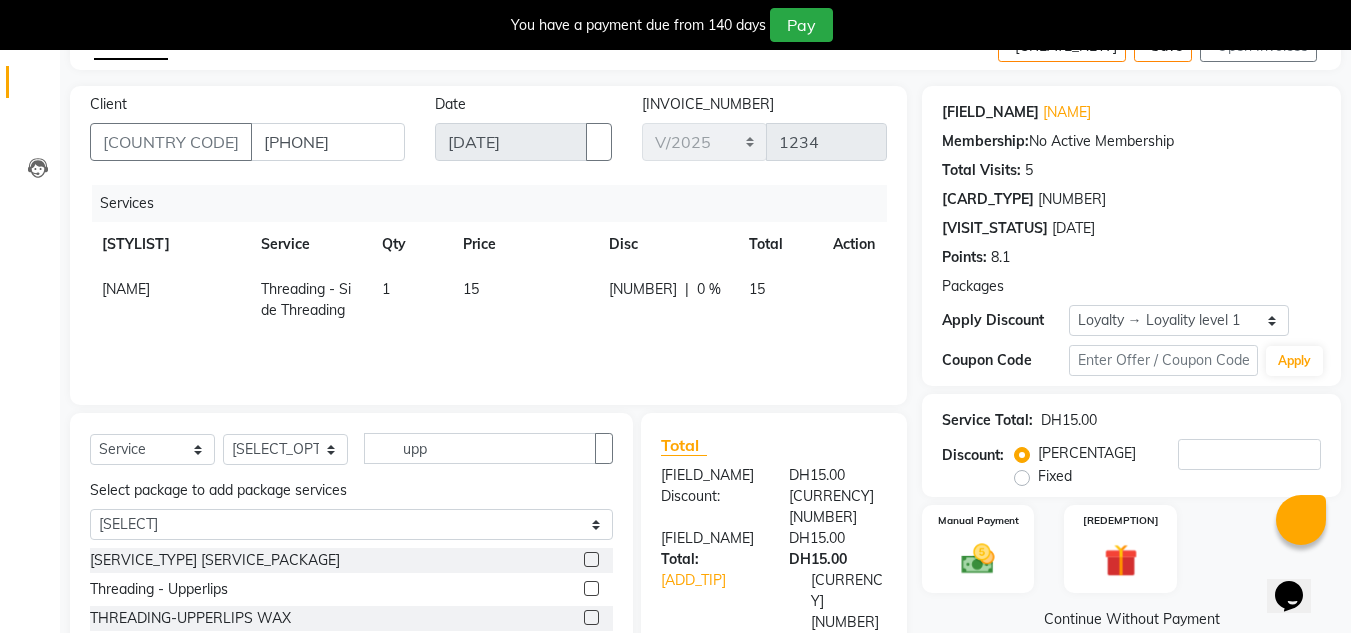 click at bounding box center [591, 588] 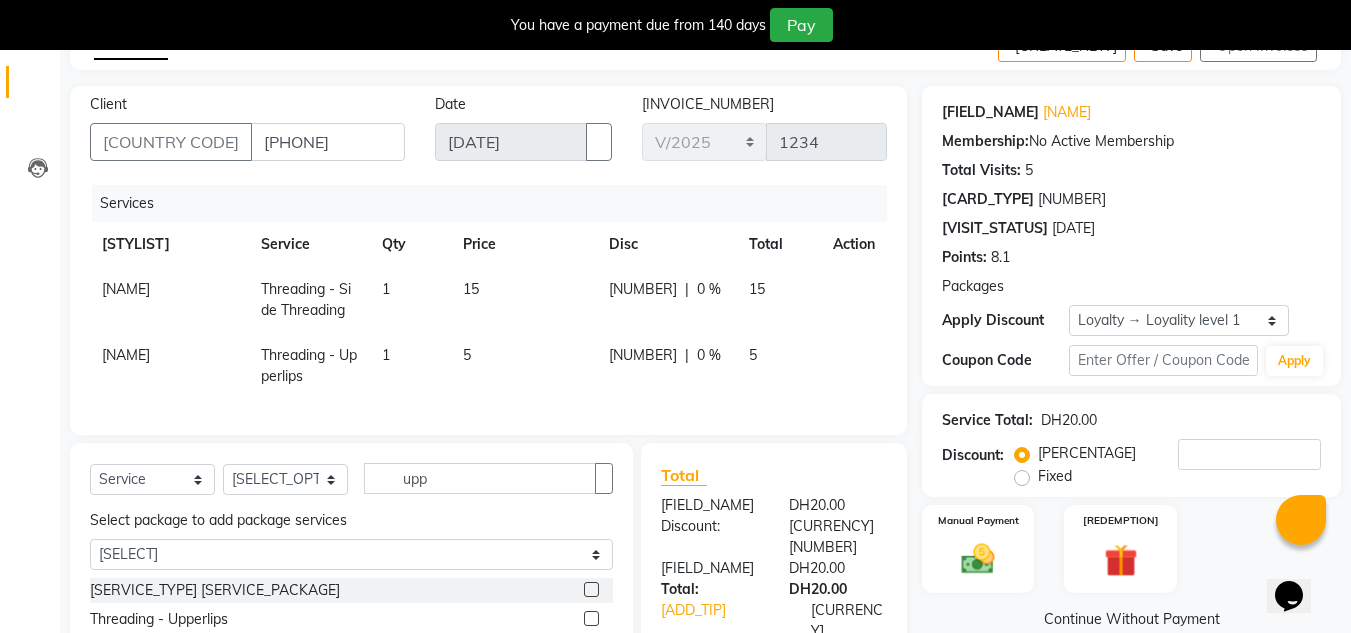 scroll, scrollTop: 220, scrollLeft: 0, axis: vertical 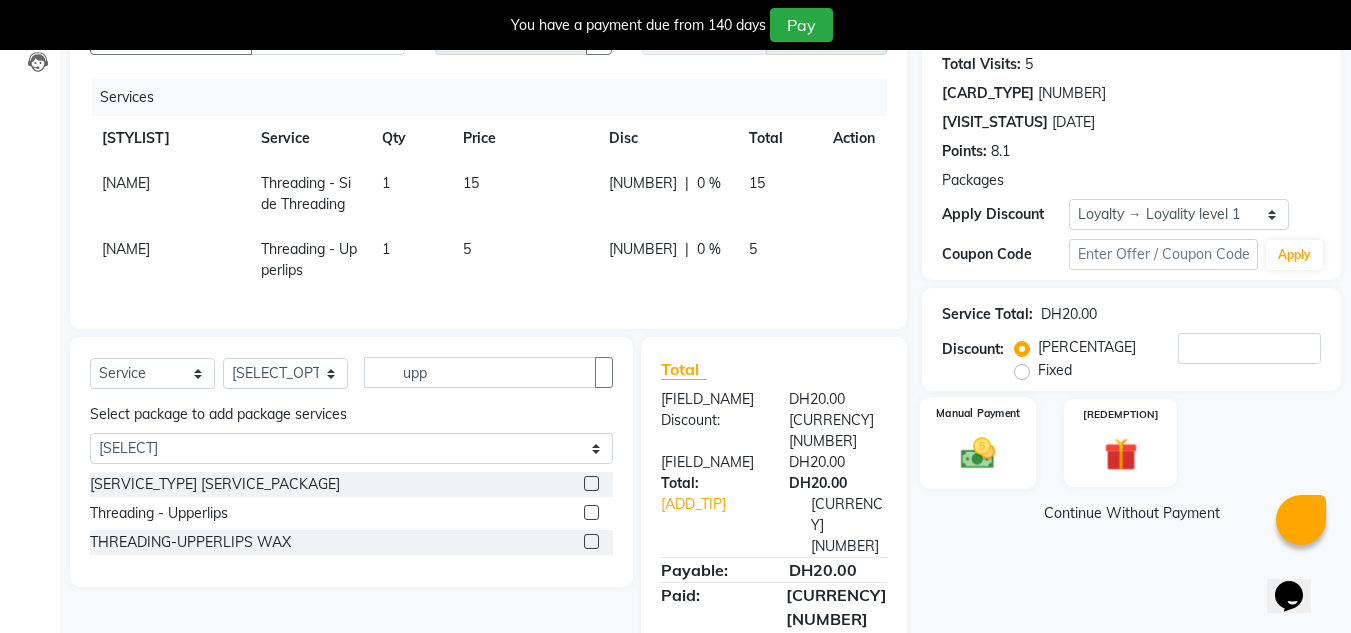 click at bounding box center [978, 453] 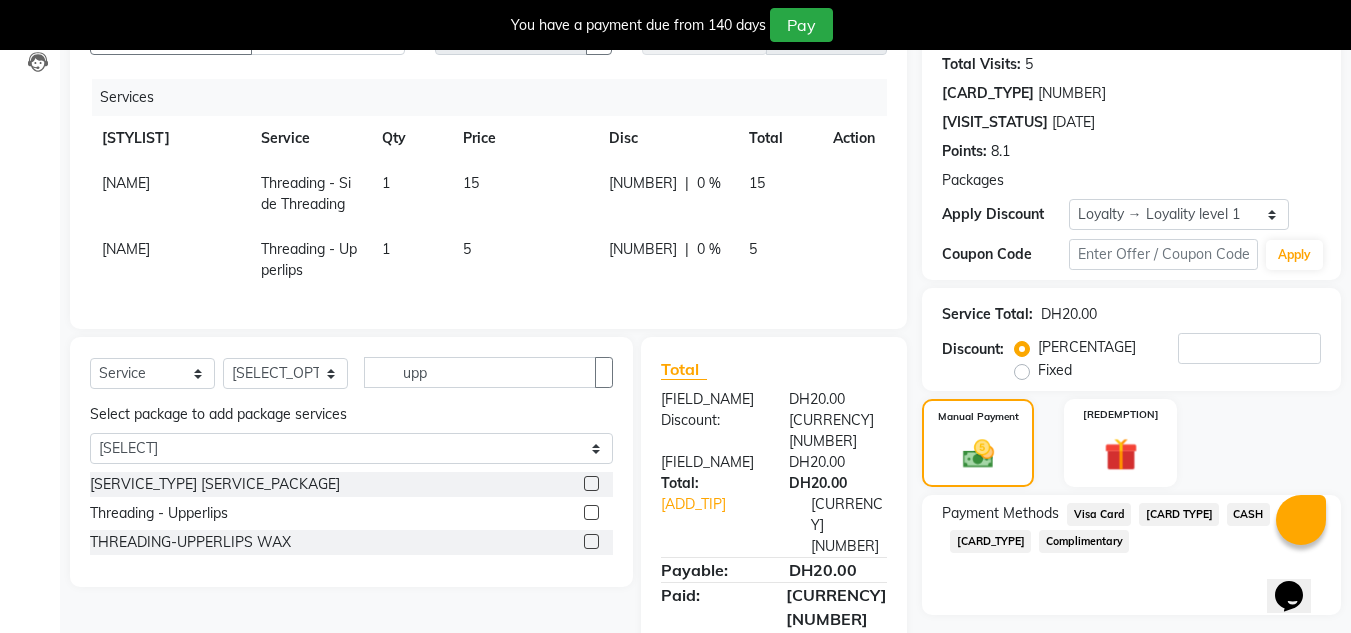 scroll, scrollTop: 280, scrollLeft: 0, axis: vertical 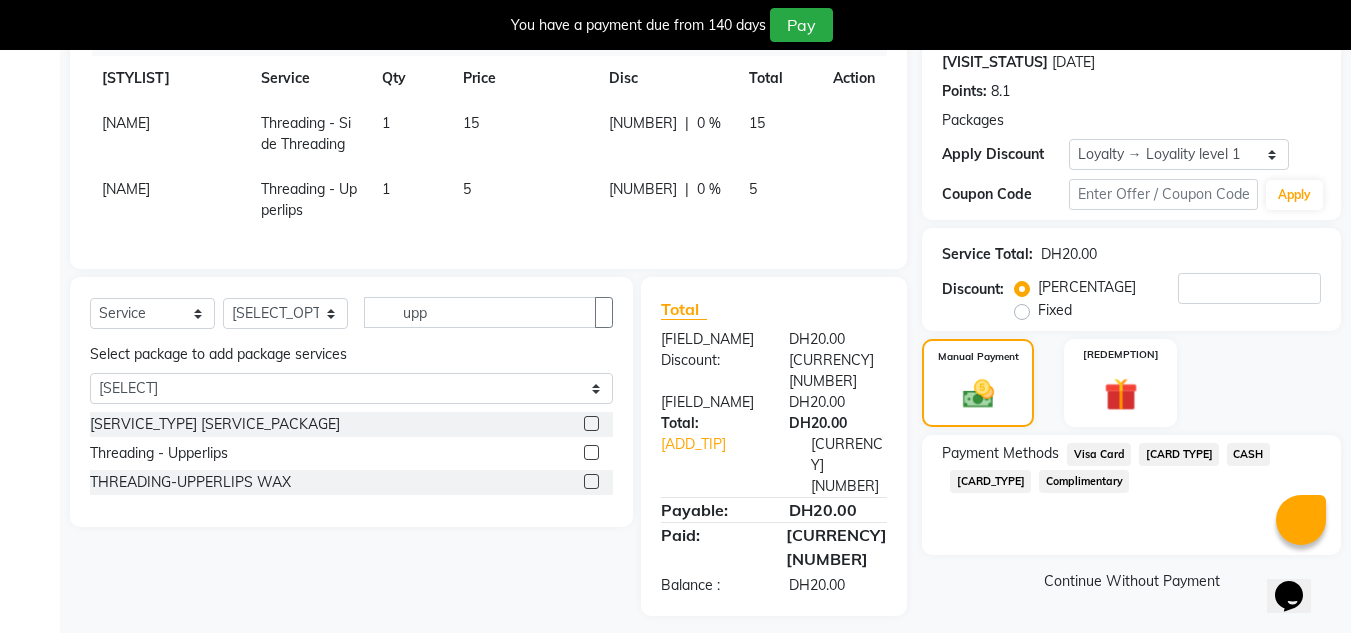 click on "[CARD TYPE]" at bounding box center [1099, 454] 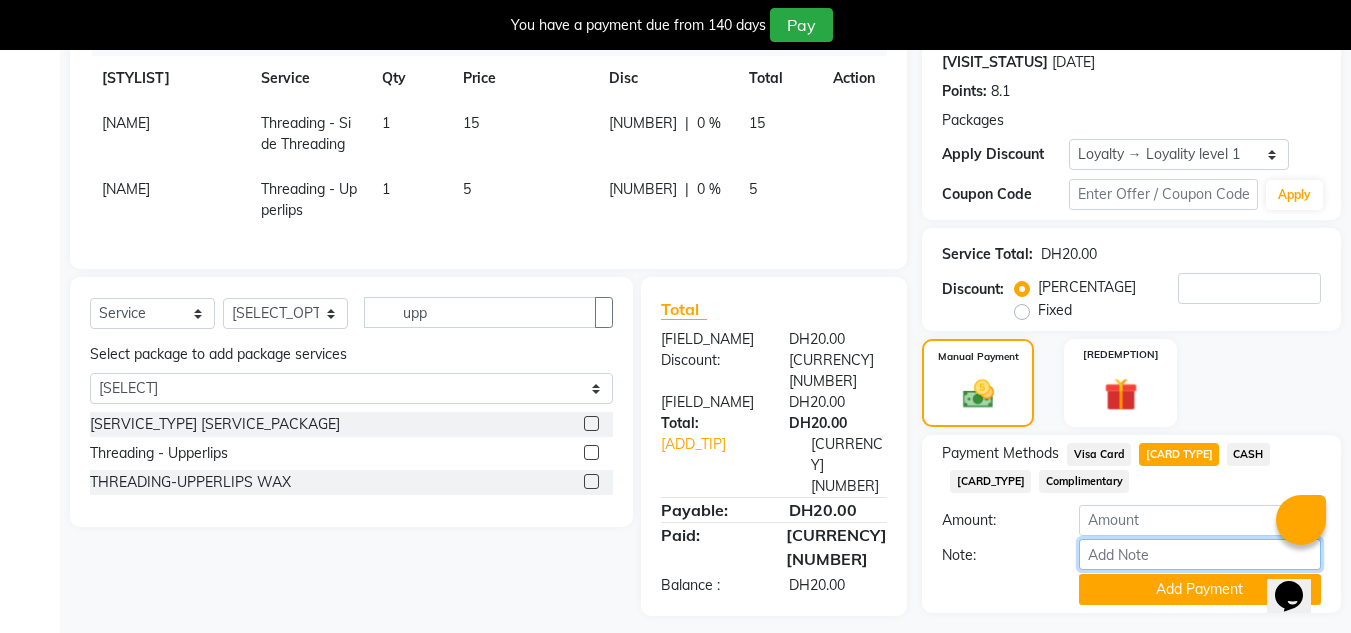 click on "Note:" at bounding box center [1200, 554] 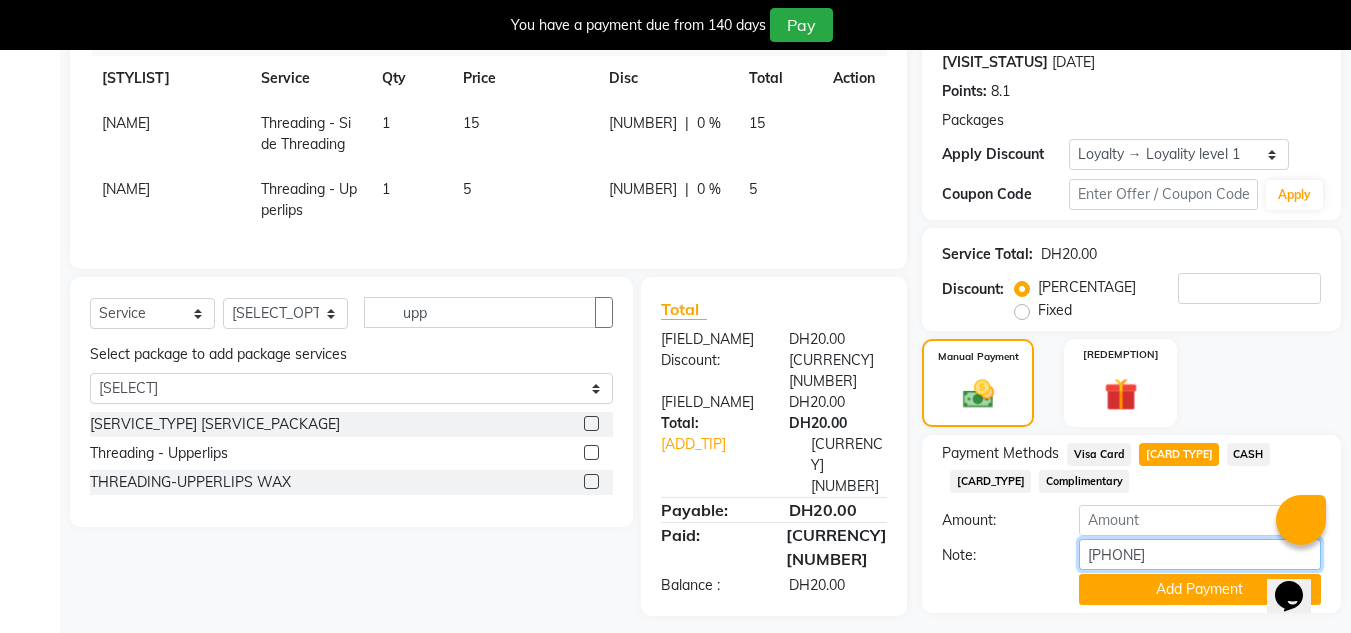 scroll, scrollTop: 336, scrollLeft: 0, axis: vertical 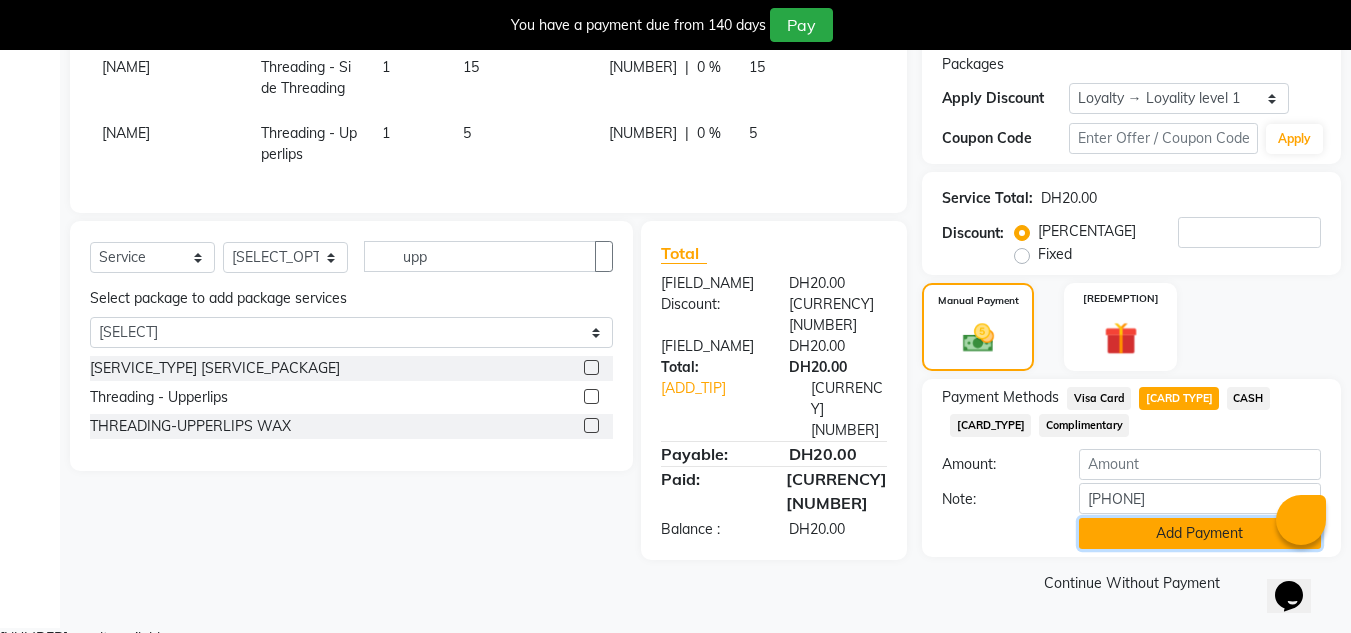 click on "Add Payment" at bounding box center (1200, 533) 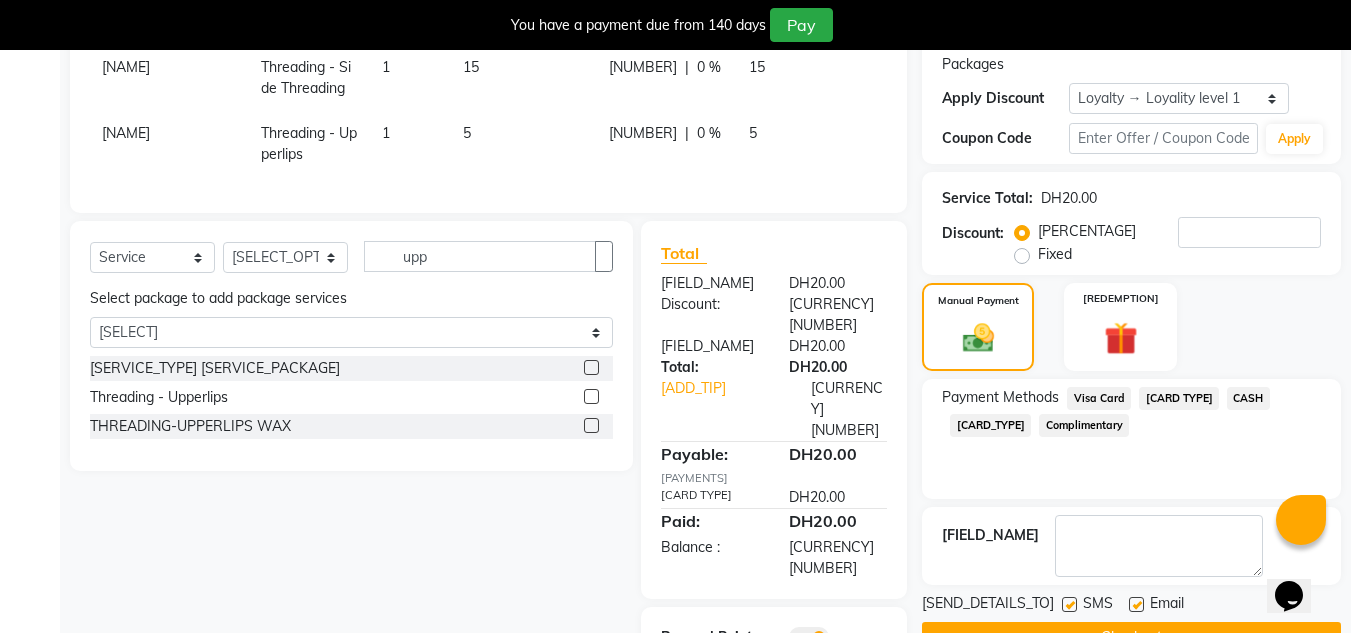 scroll, scrollTop: 393, scrollLeft: 0, axis: vertical 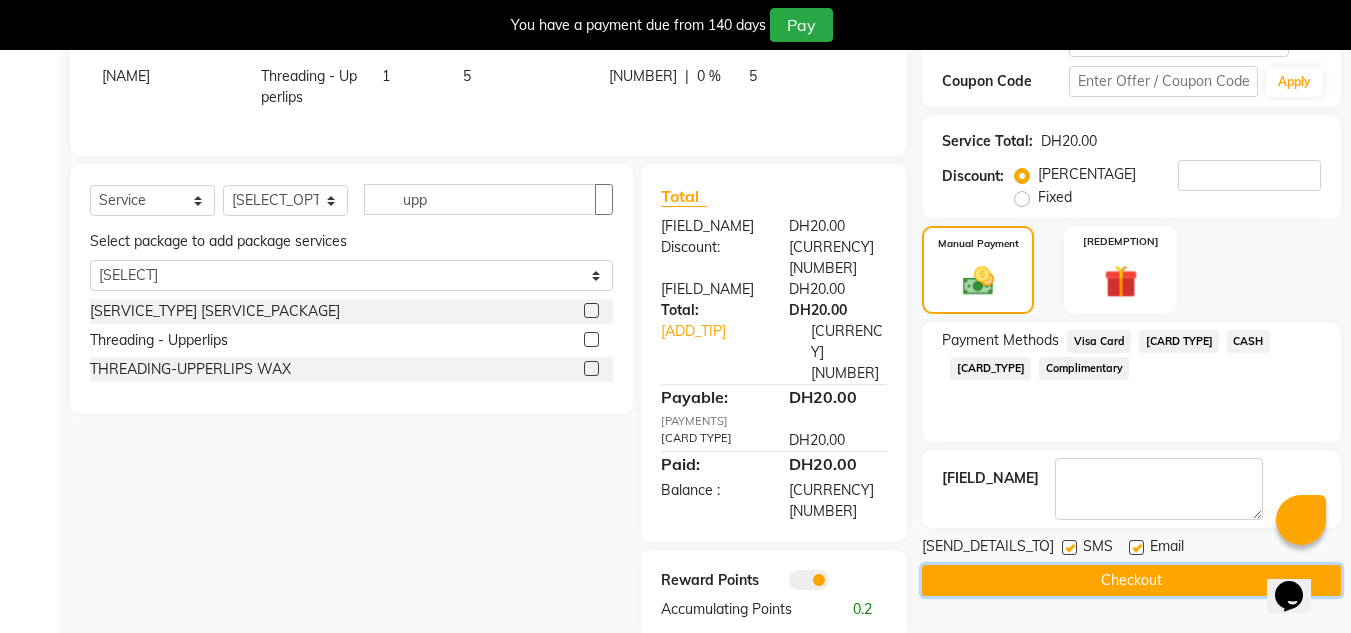 click on "Checkout" at bounding box center (1131, 580) 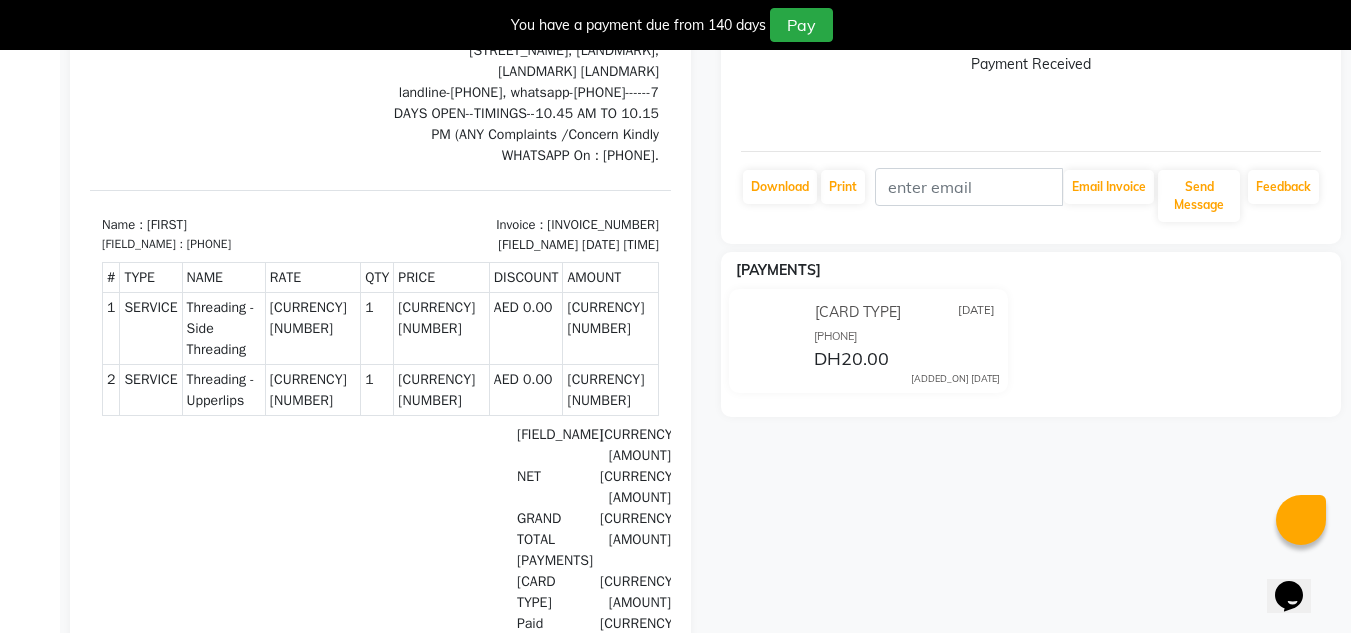 scroll, scrollTop: 293, scrollLeft: 0, axis: vertical 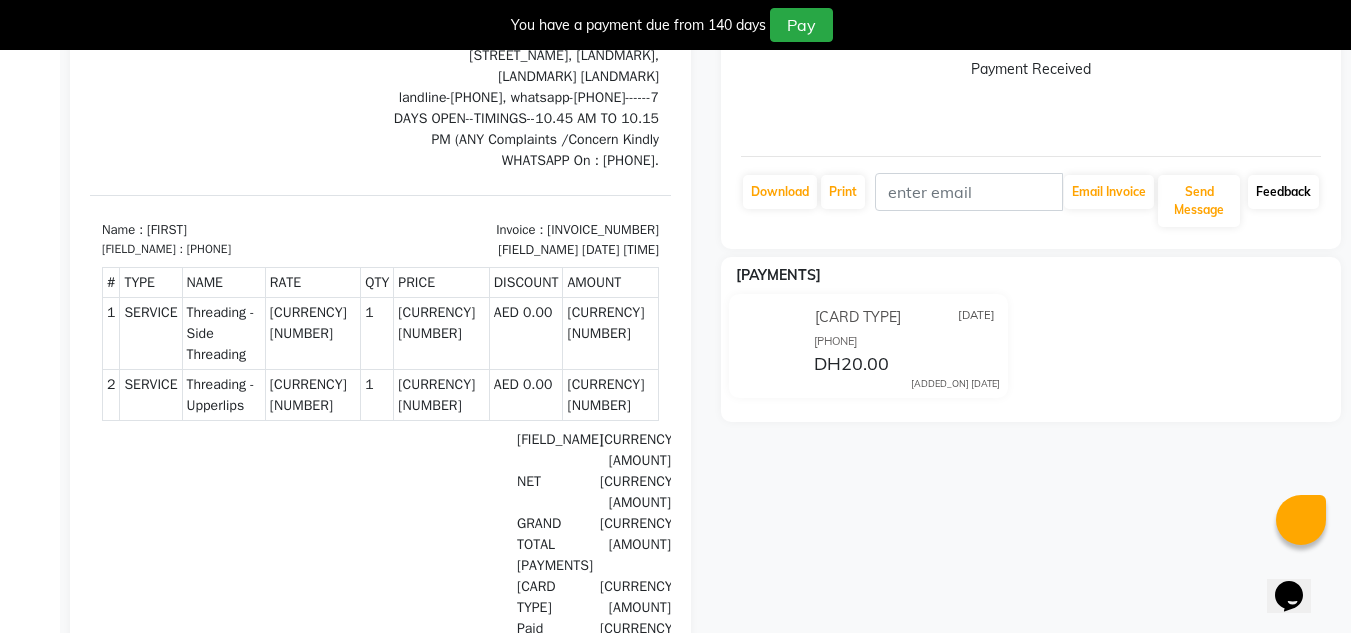 click on "Feedback" at bounding box center (1283, 192) 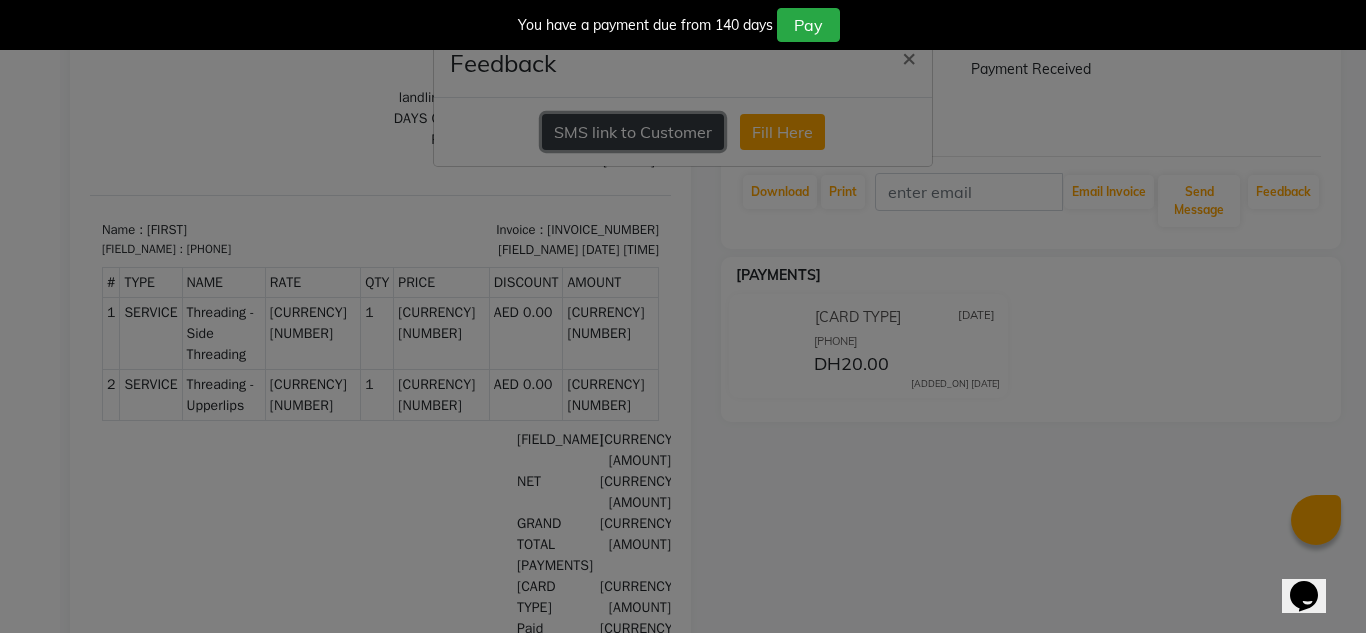 click on "SMS link to Customer" at bounding box center (633, 132) 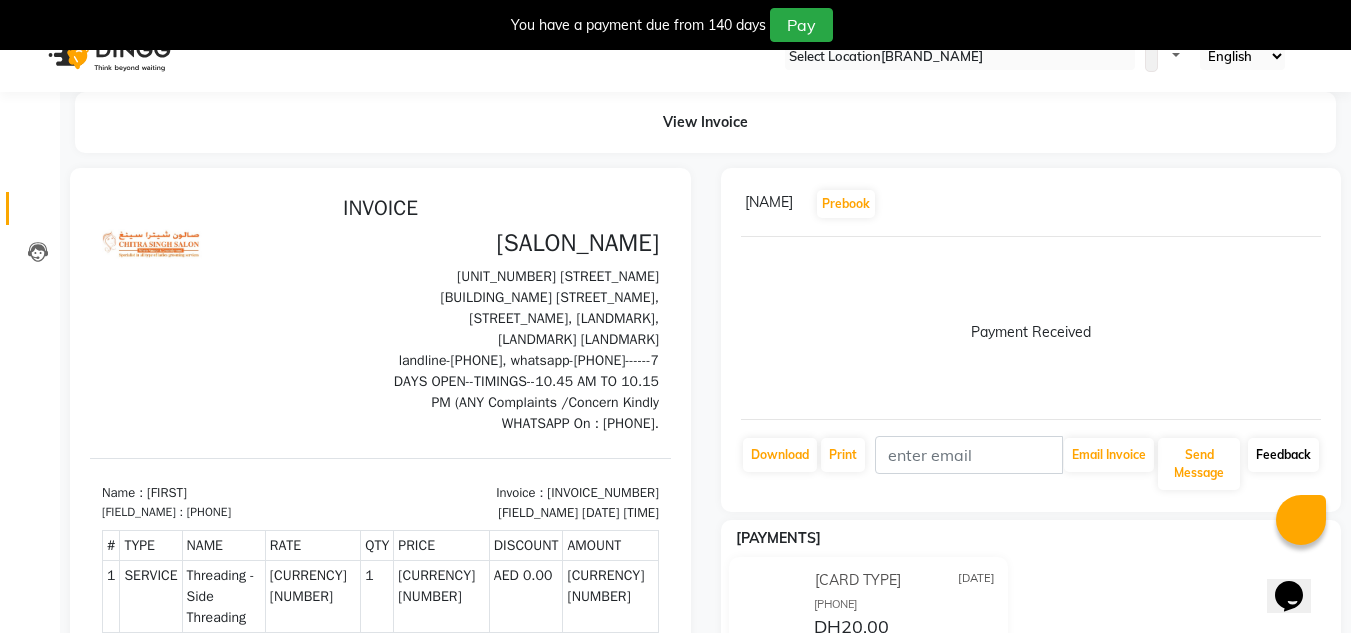 scroll, scrollTop: 0, scrollLeft: 0, axis: both 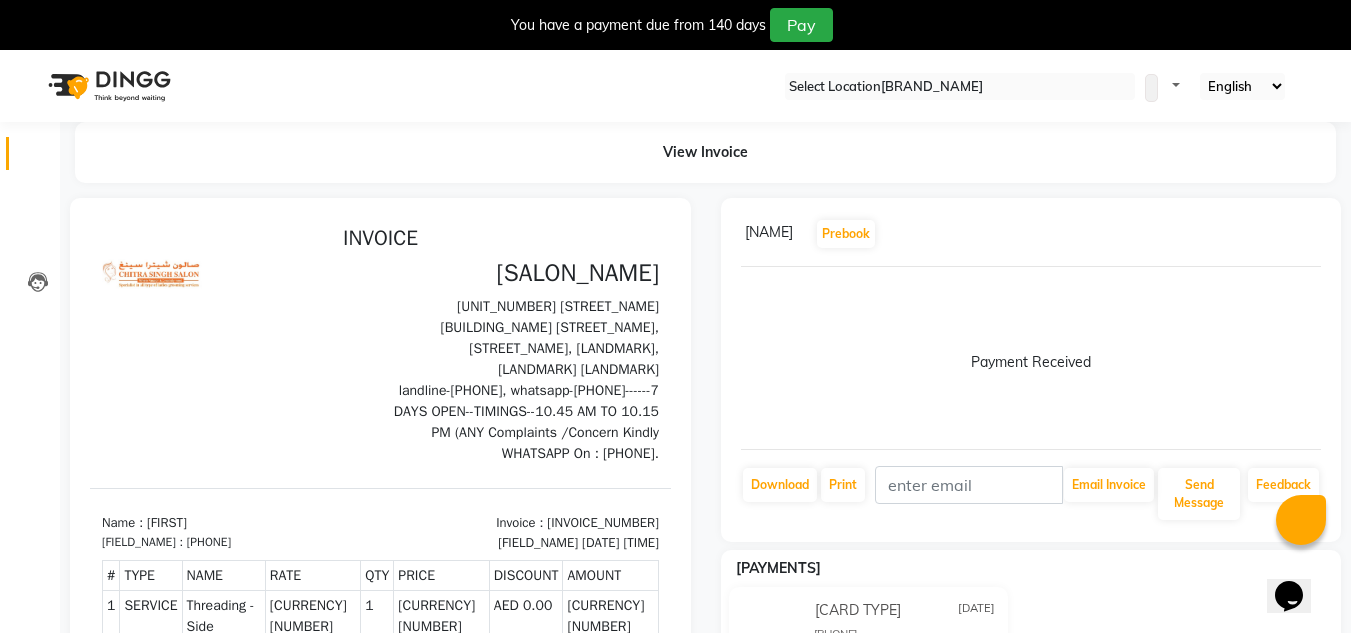 click on "Calendar" at bounding box center [30, 153] 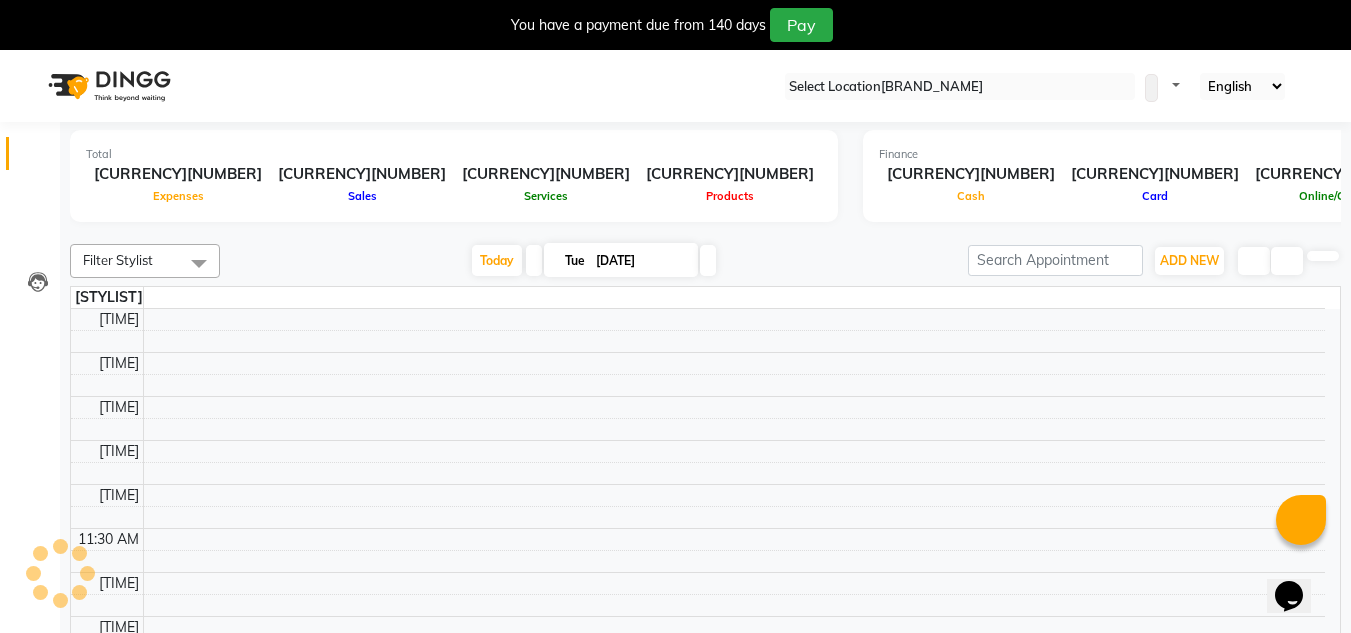 scroll, scrollTop: 441, scrollLeft: 0, axis: vertical 